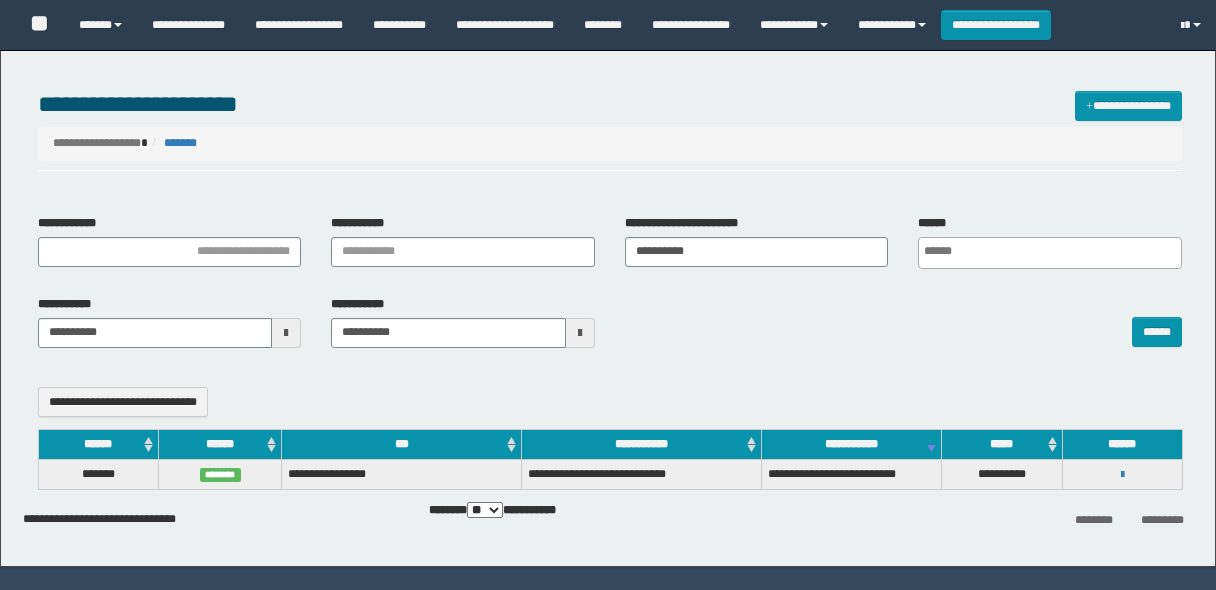 select 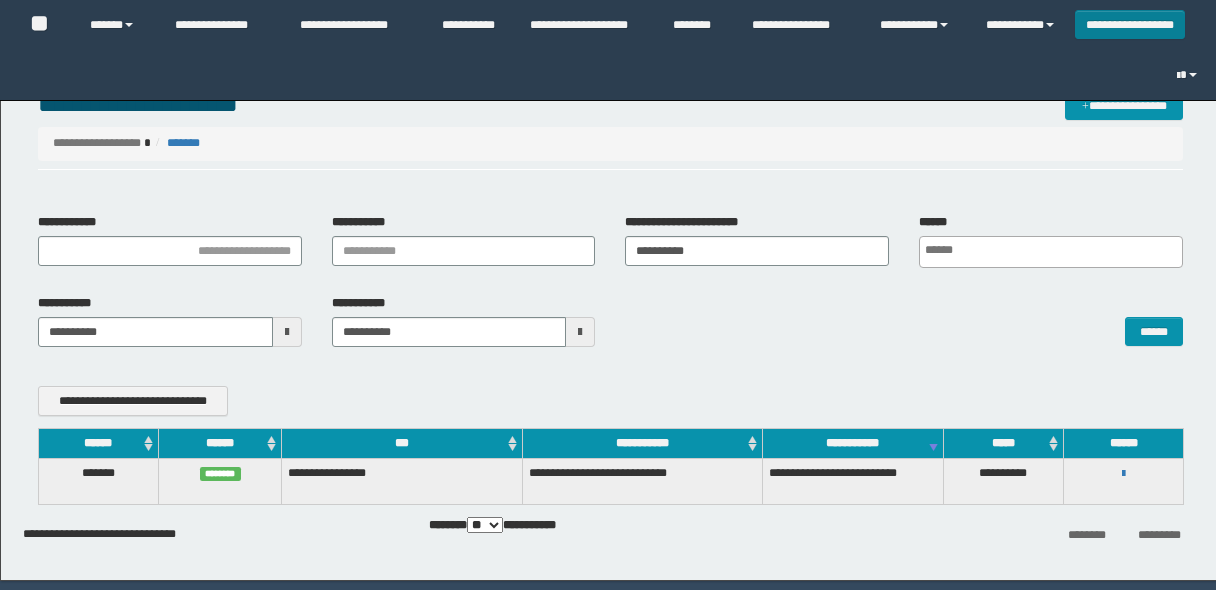 scroll, scrollTop: 65, scrollLeft: 0, axis: vertical 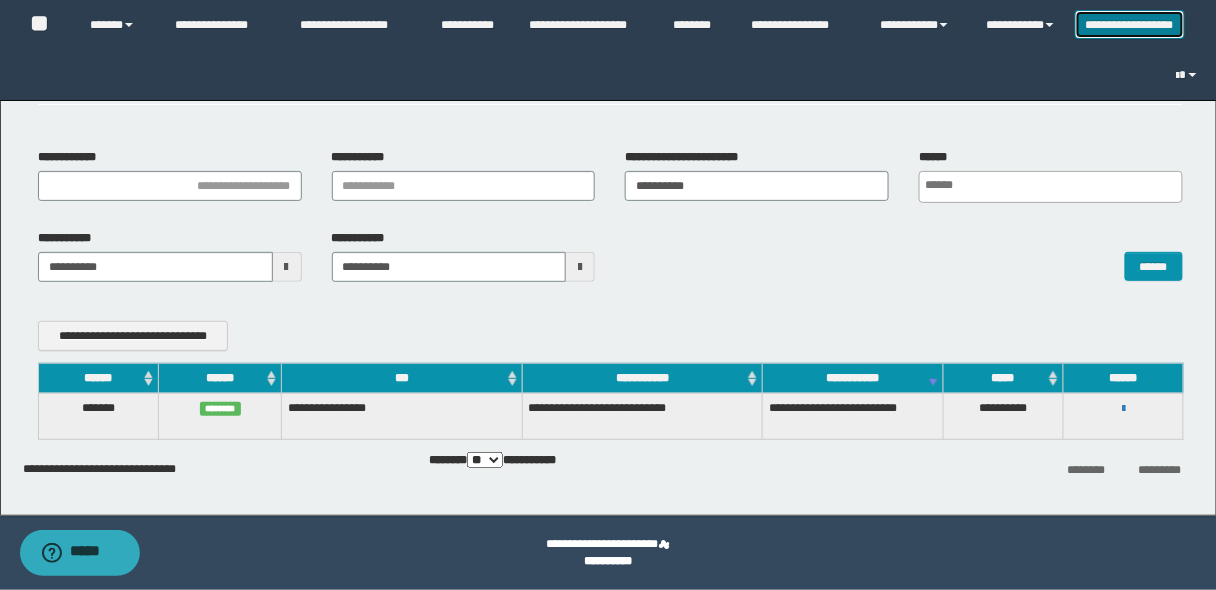click on "**********" at bounding box center [1130, 24] 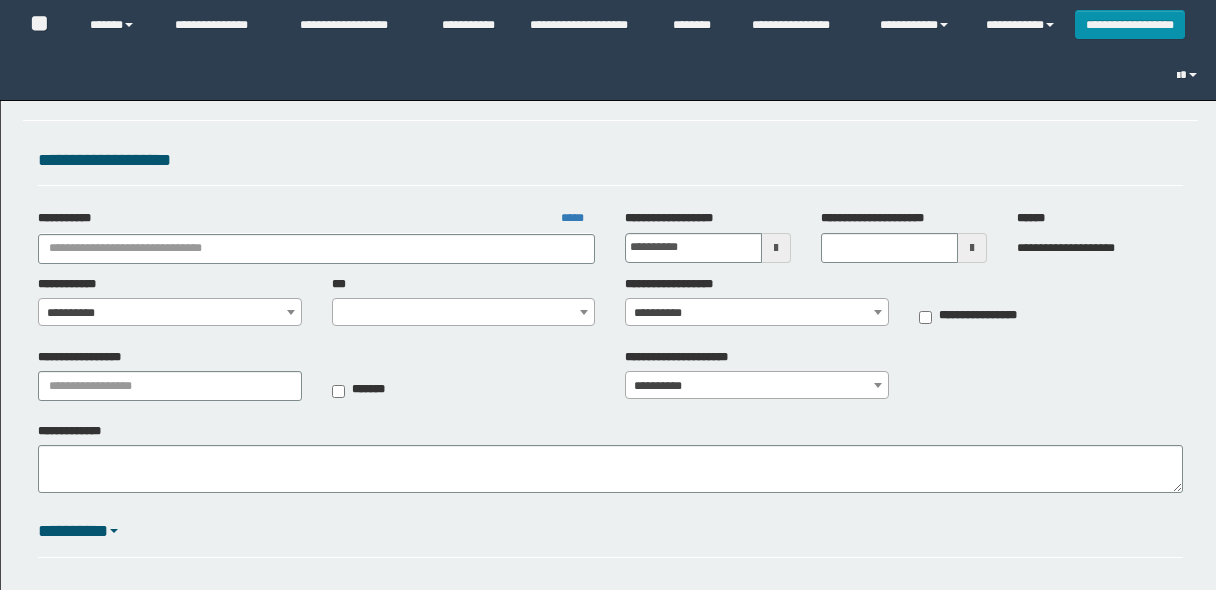 scroll, scrollTop: 0, scrollLeft: 0, axis: both 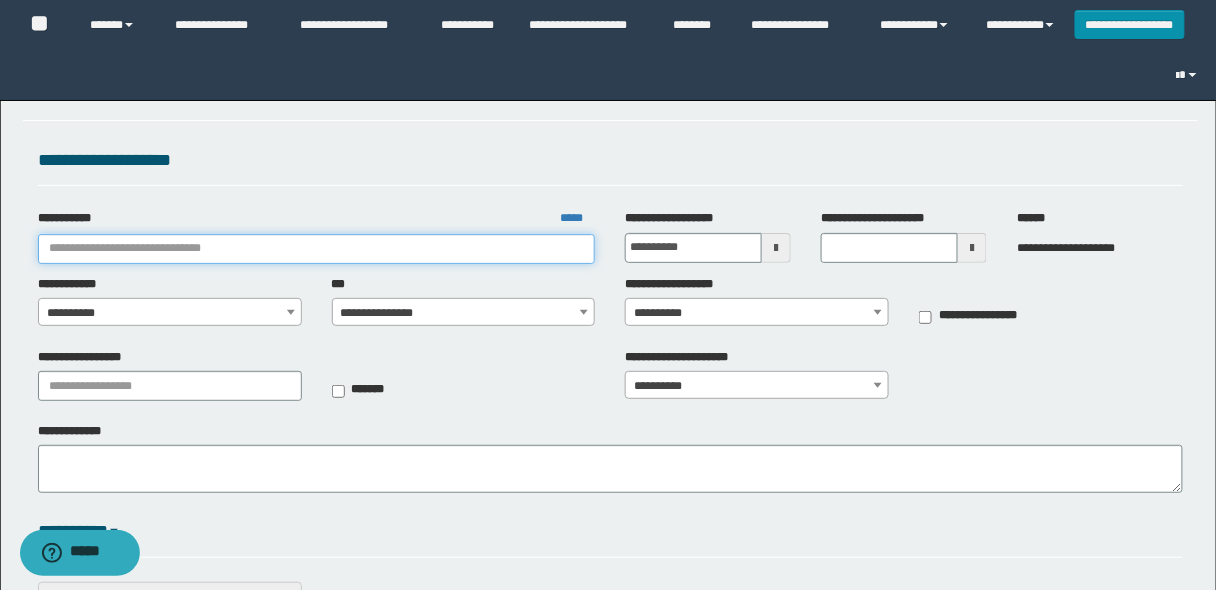 click on "**********" at bounding box center [317, 249] 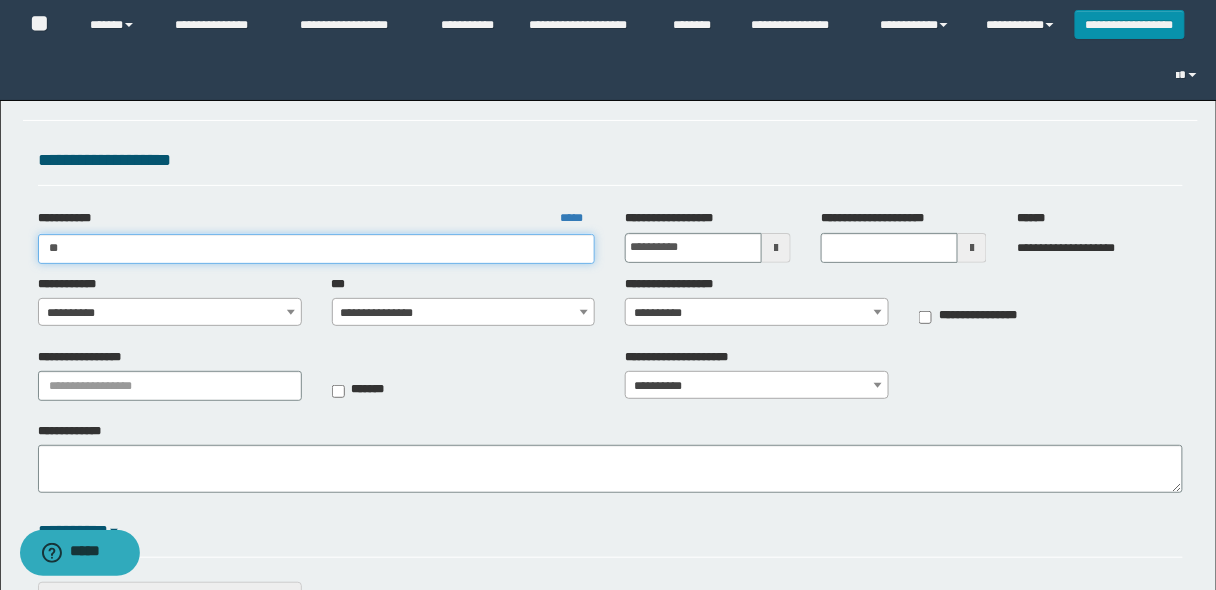 type on "***" 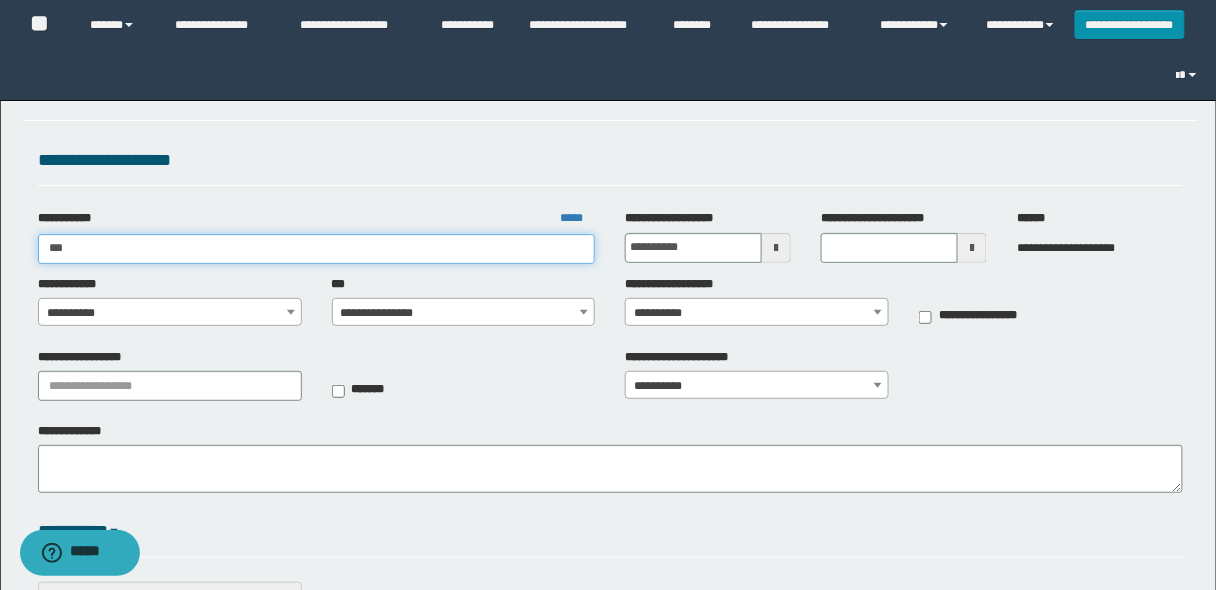 type on "***" 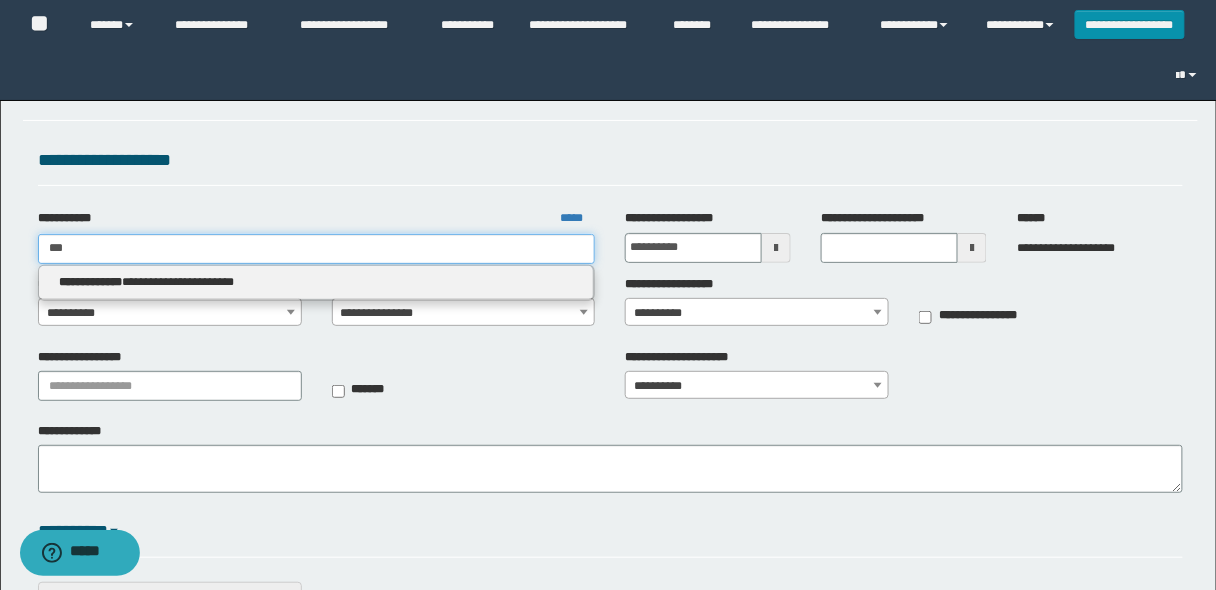 type 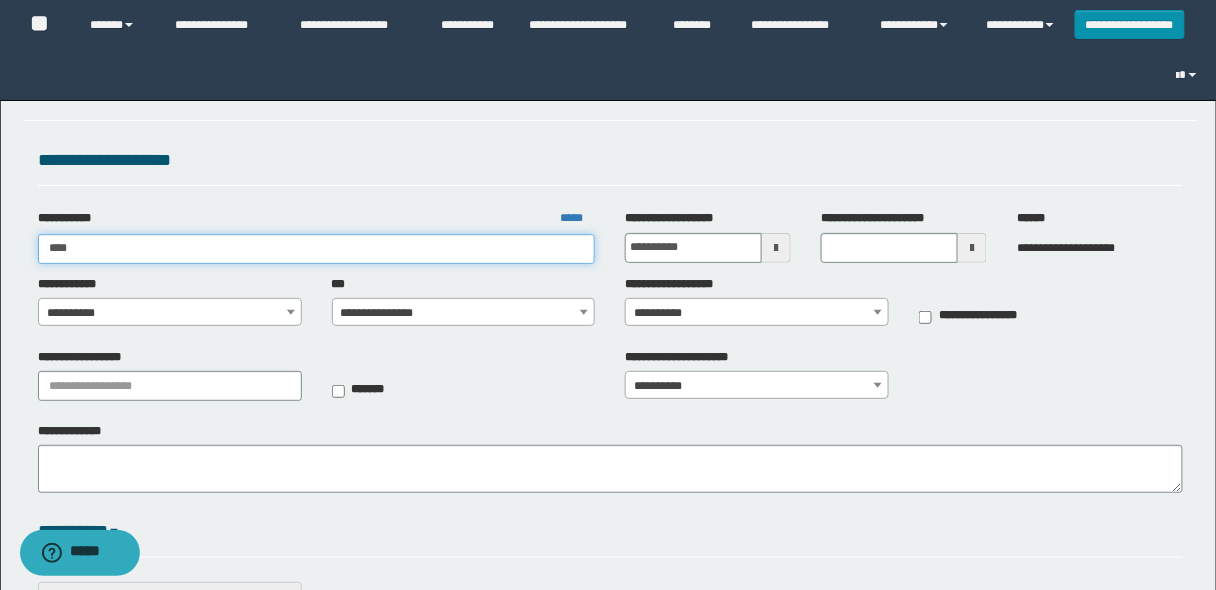 type on "*****" 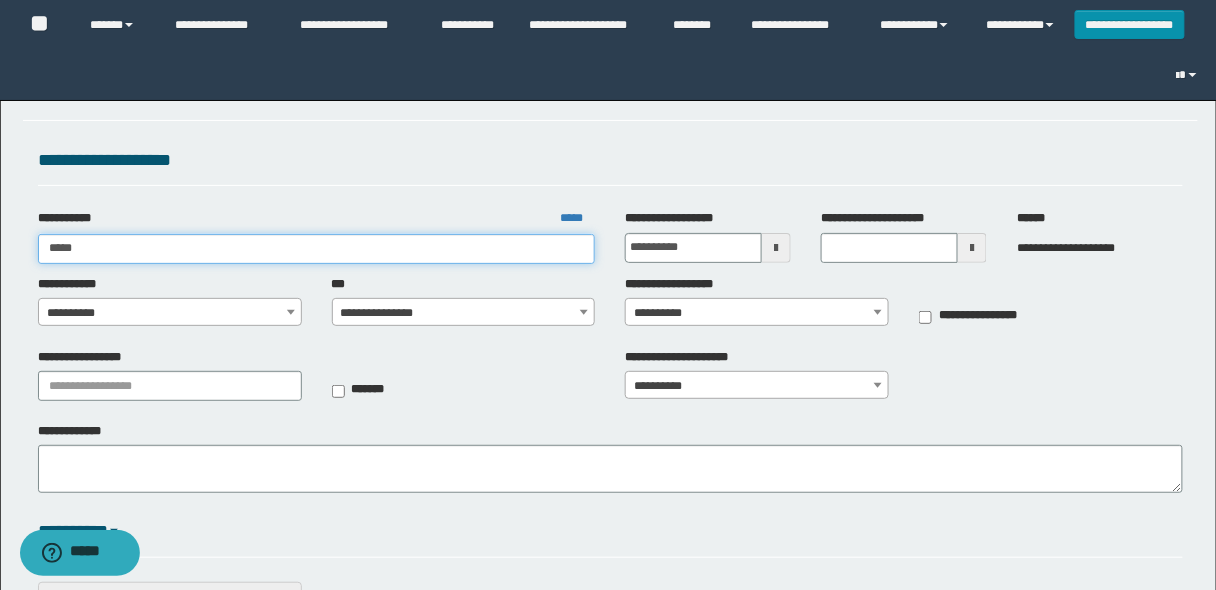 type on "*****" 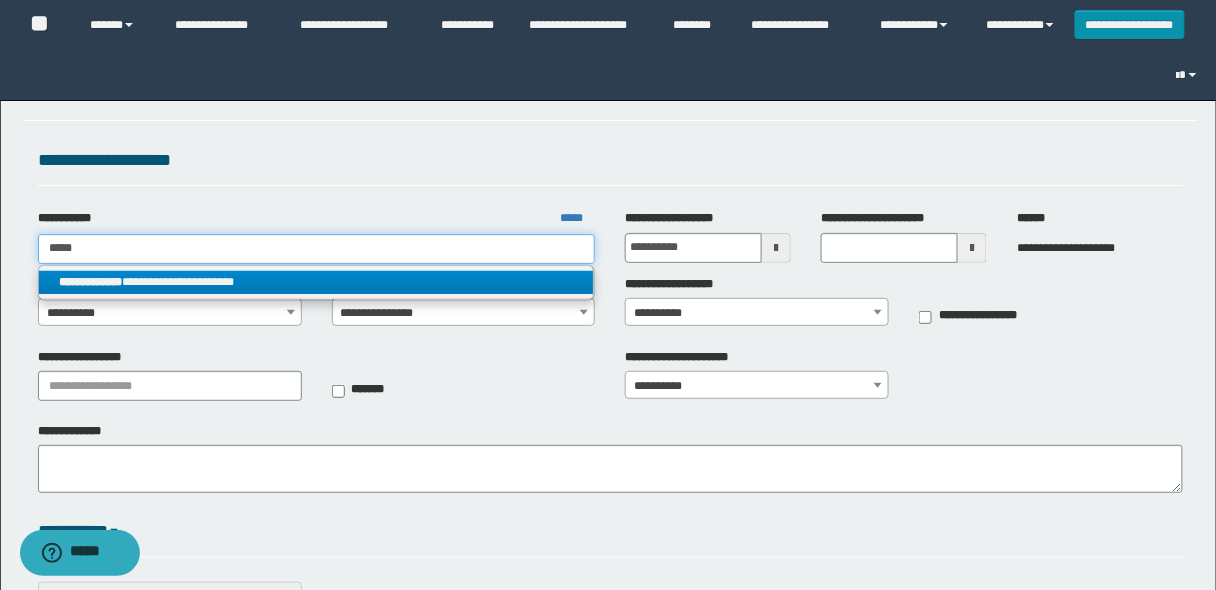 type on "*****" 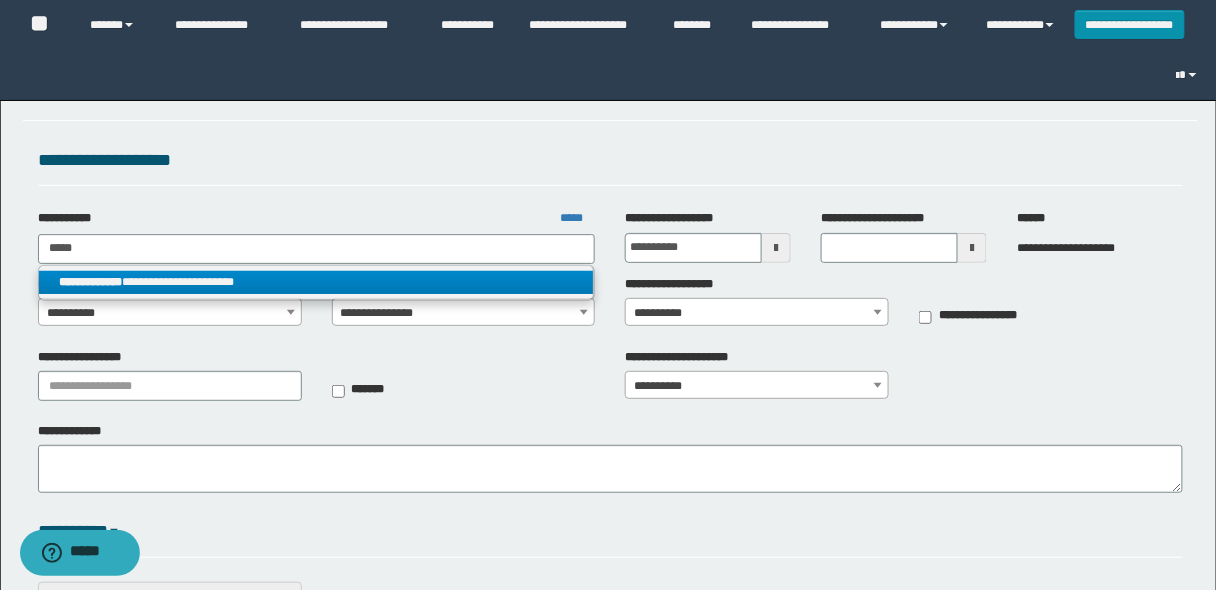 click on "**********" at bounding box center [317, 283] 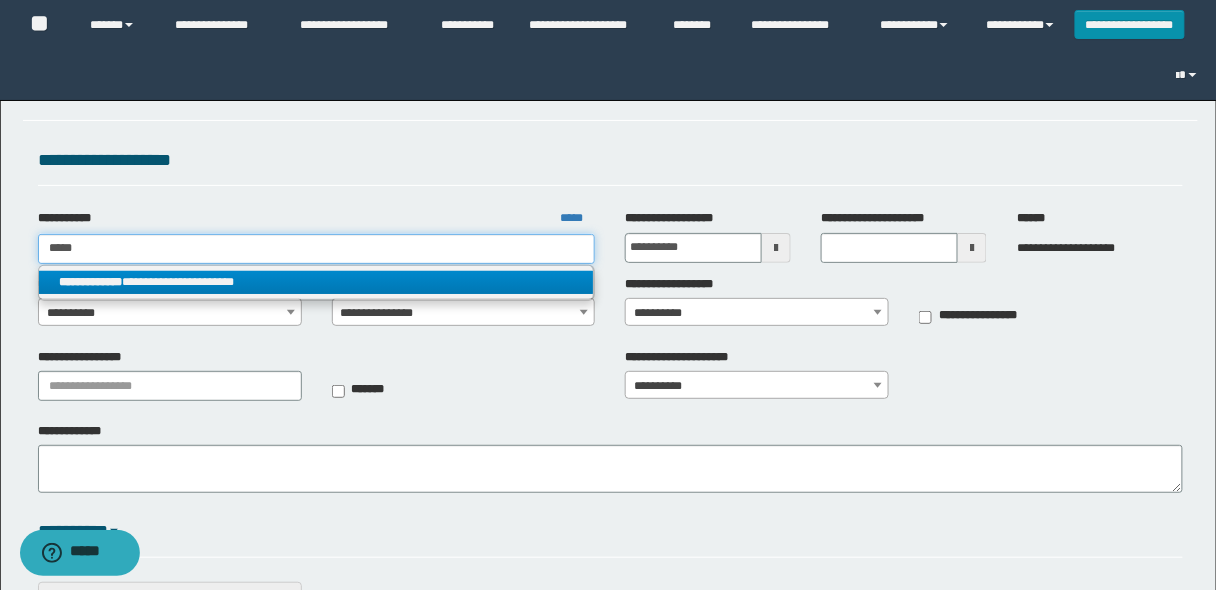 type 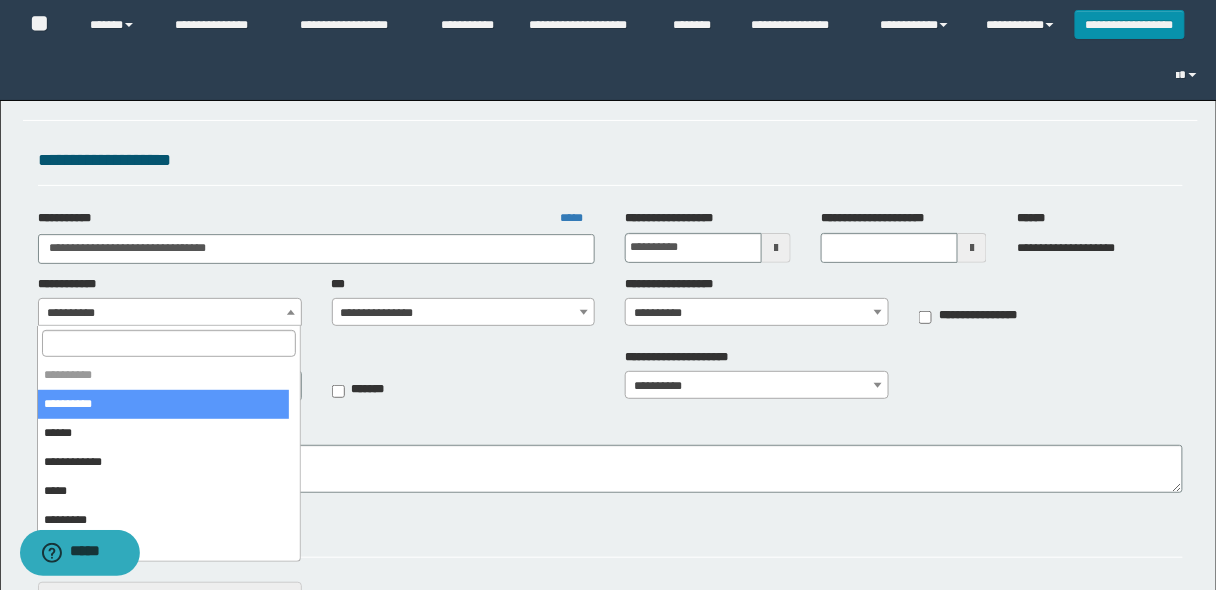 click on "**********" at bounding box center [170, 313] 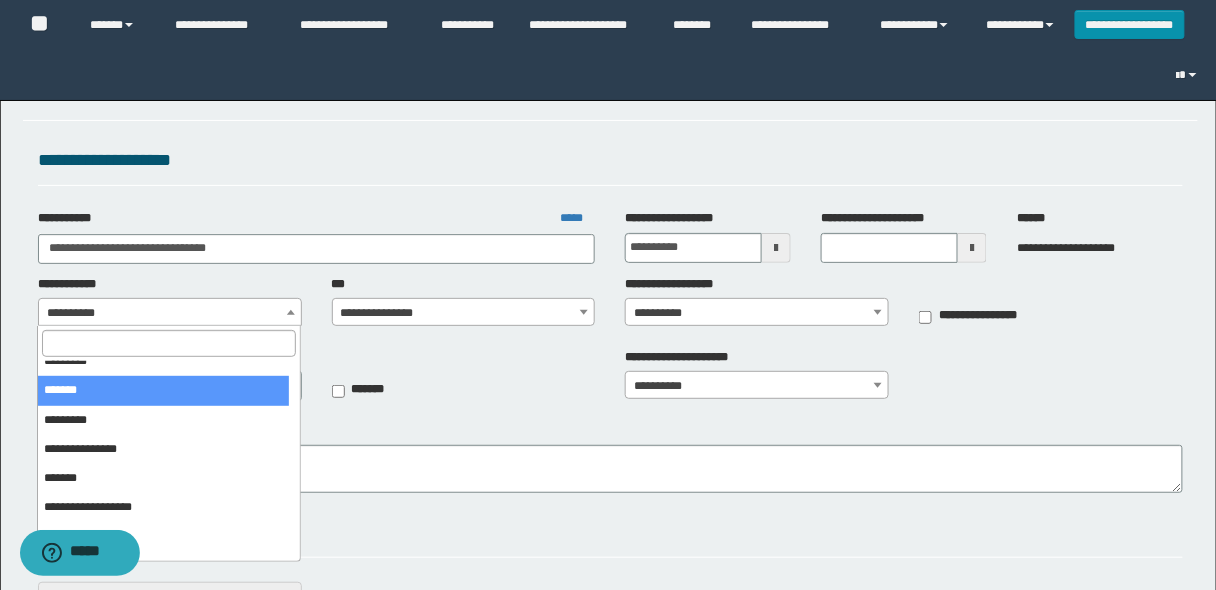 scroll, scrollTop: 160, scrollLeft: 0, axis: vertical 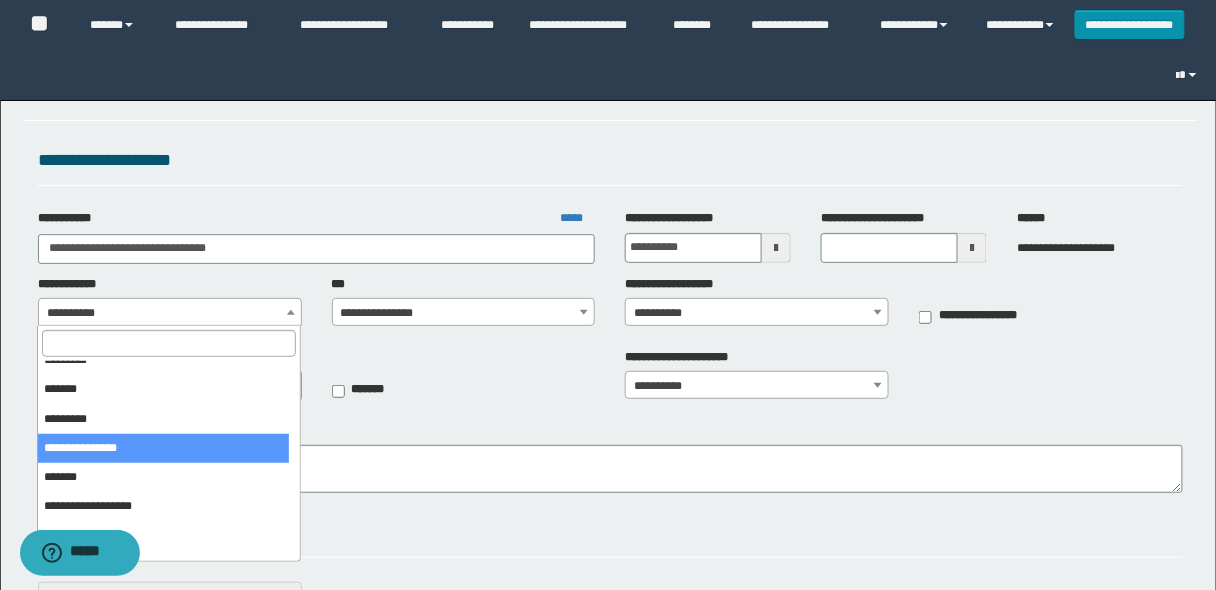 select on "**" 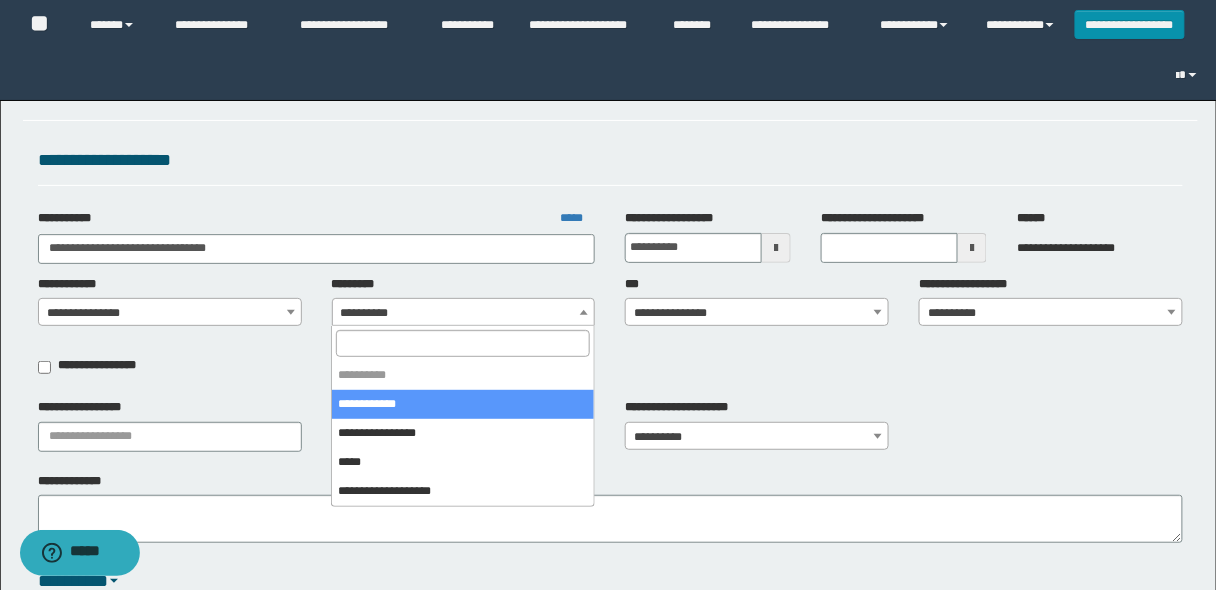 click on "**********" at bounding box center (464, 313) 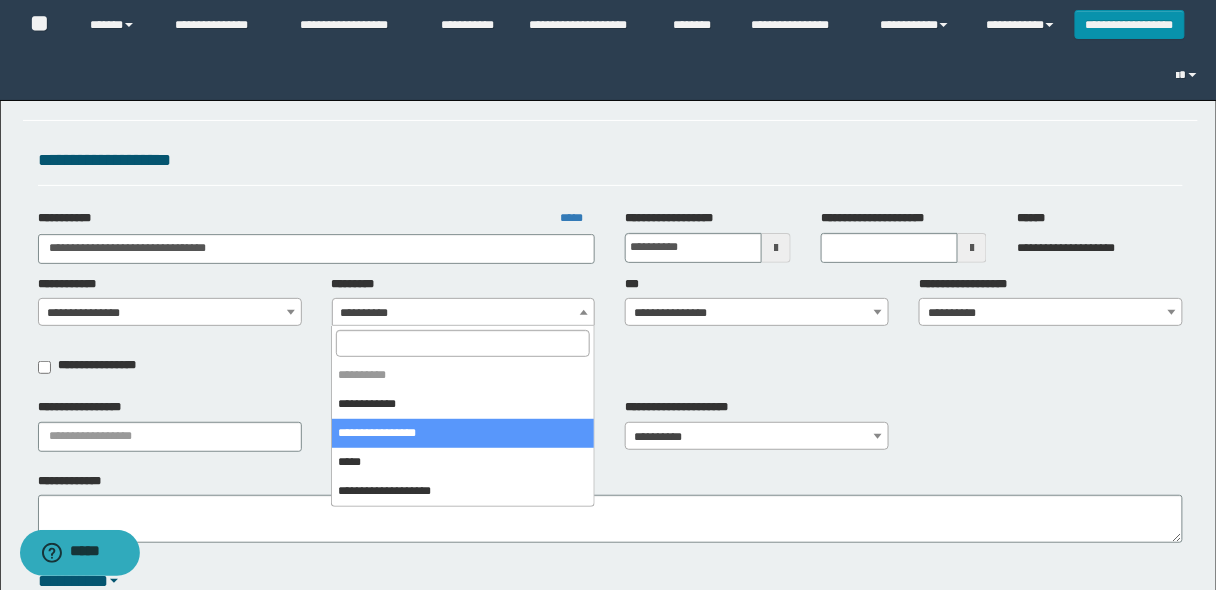 select on "****" 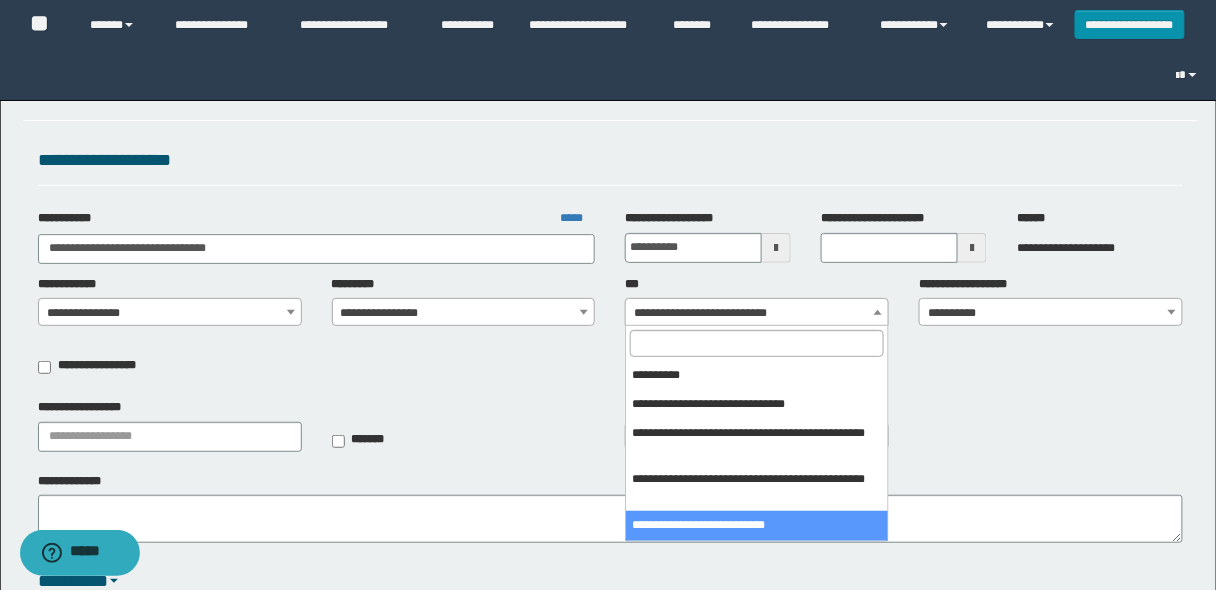 click on "**********" at bounding box center (757, 313) 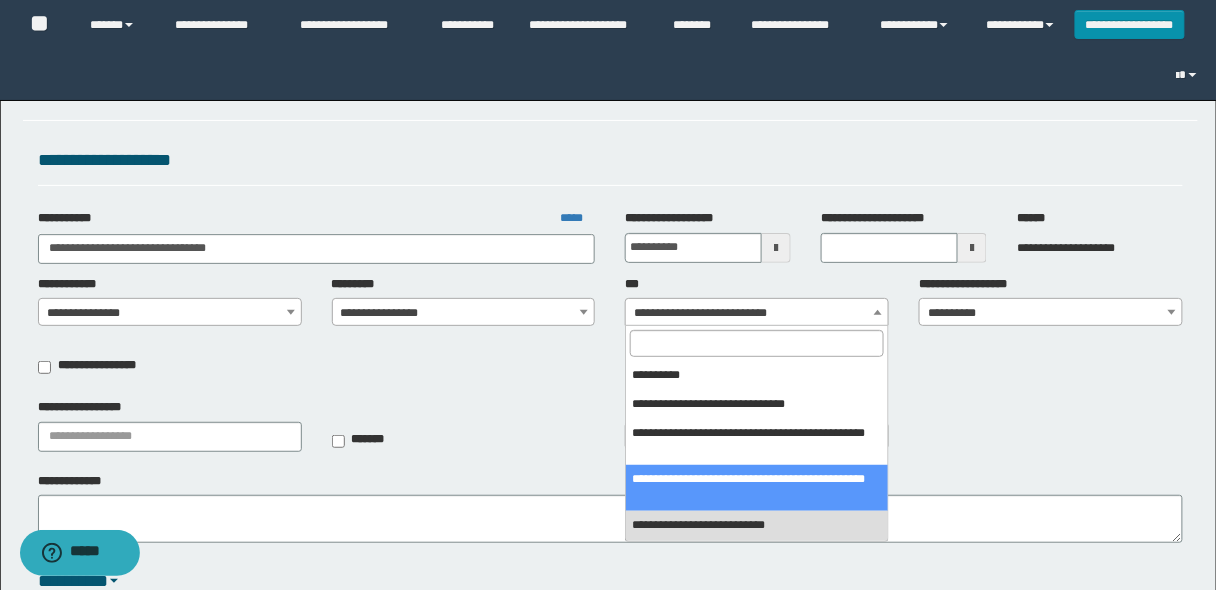 select on "***" 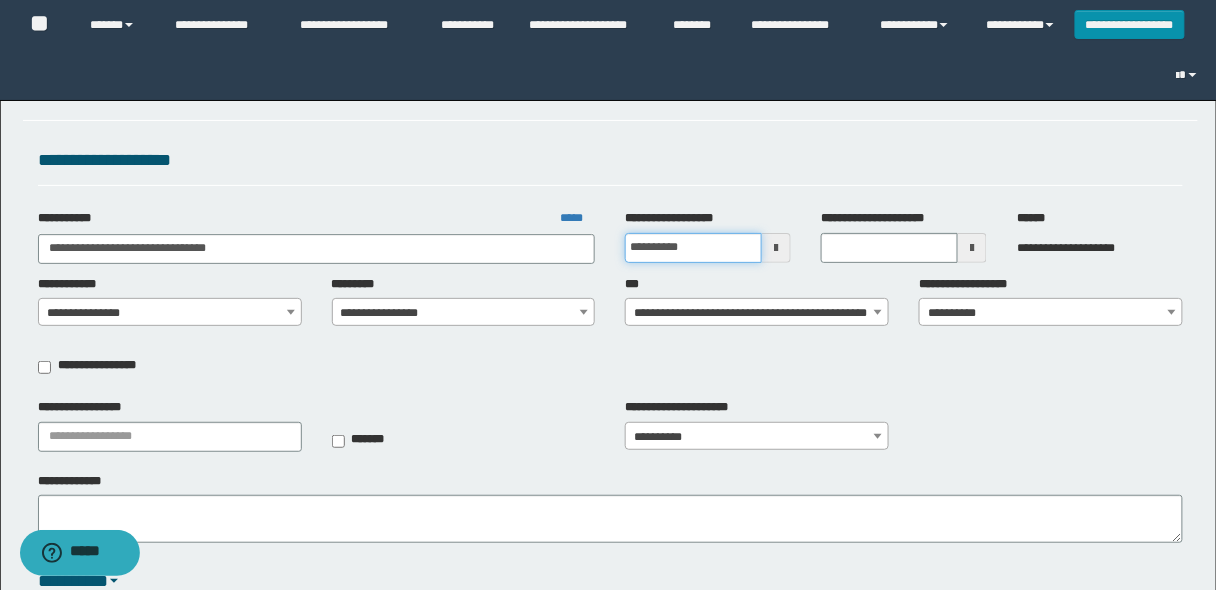 click on "**********" at bounding box center (693, 248) 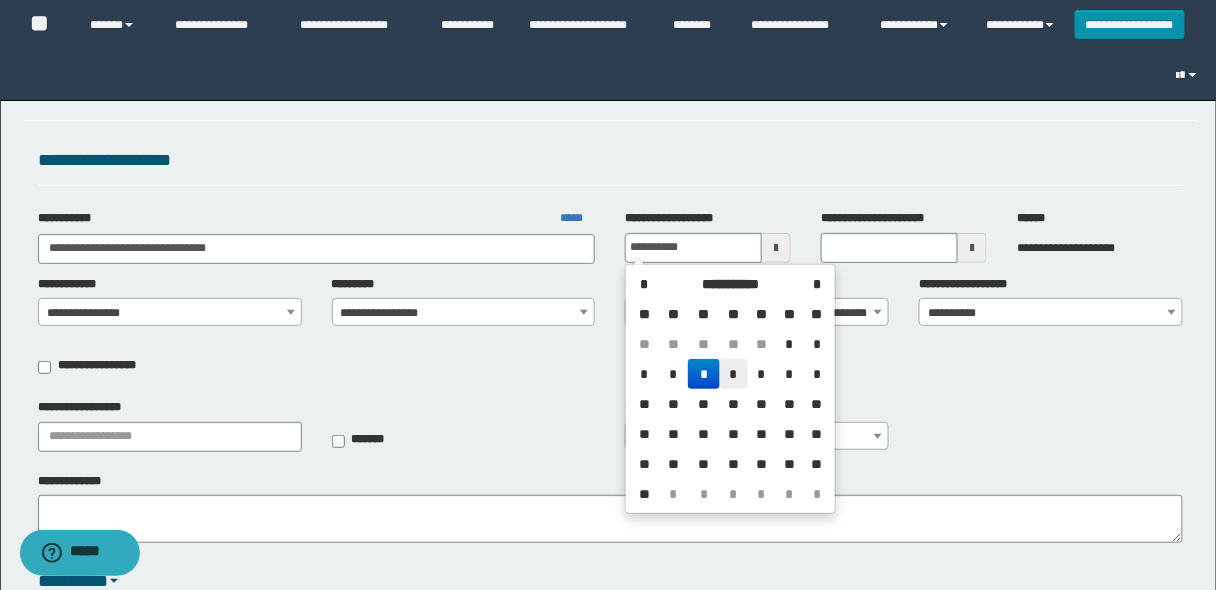 click on "*" at bounding box center [734, 374] 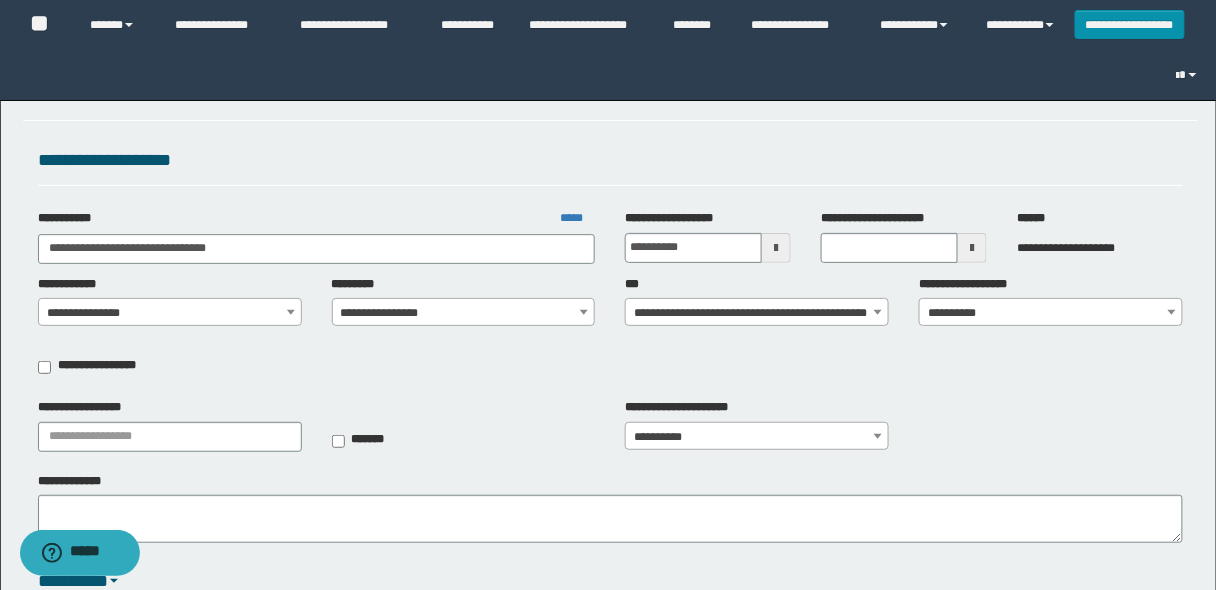 click on "**********" at bounding box center [1051, 313] 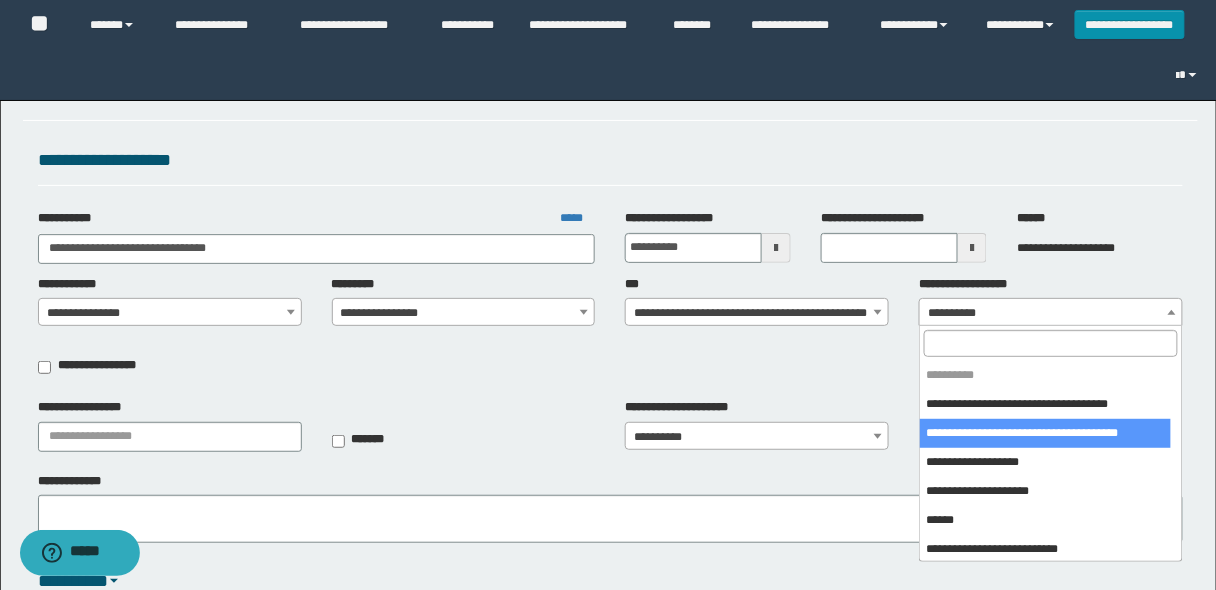 scroll, scrollTop: 160, scrollLeft: 0, axis: vertical 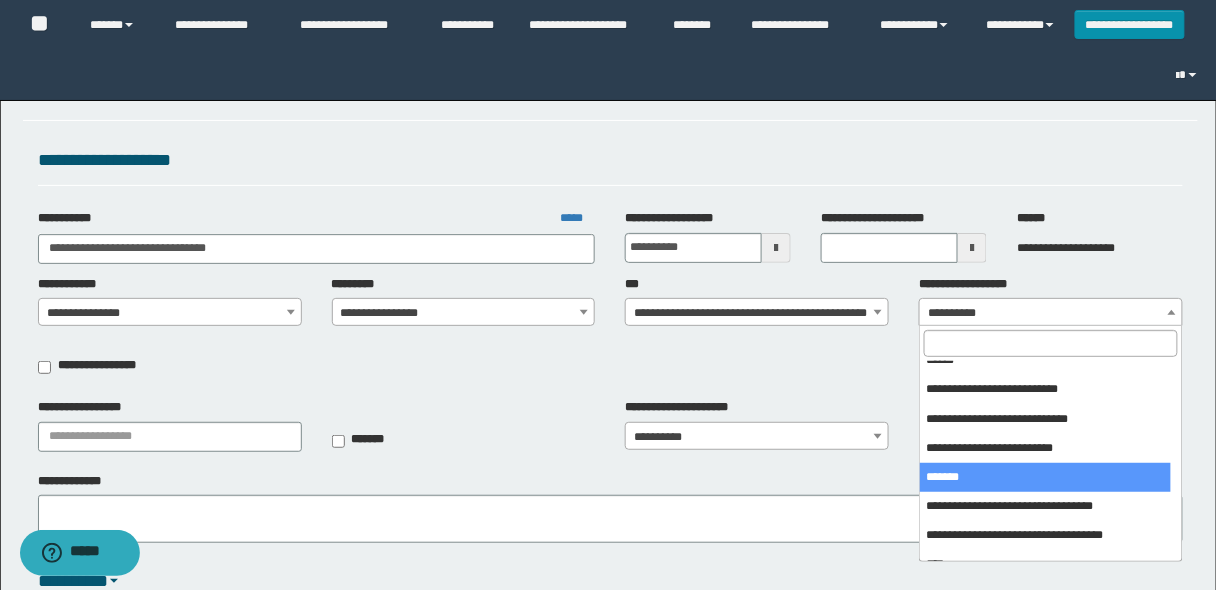 select on "***" 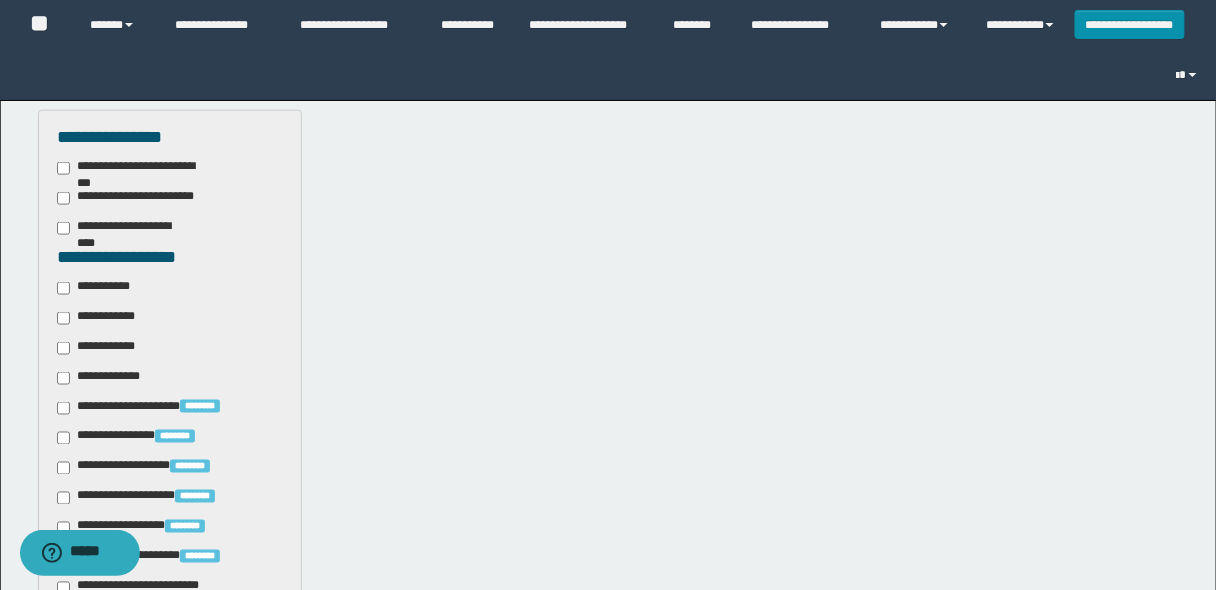 scroll, scrollTop: 560, scrollLeft: 0, axis: vertical 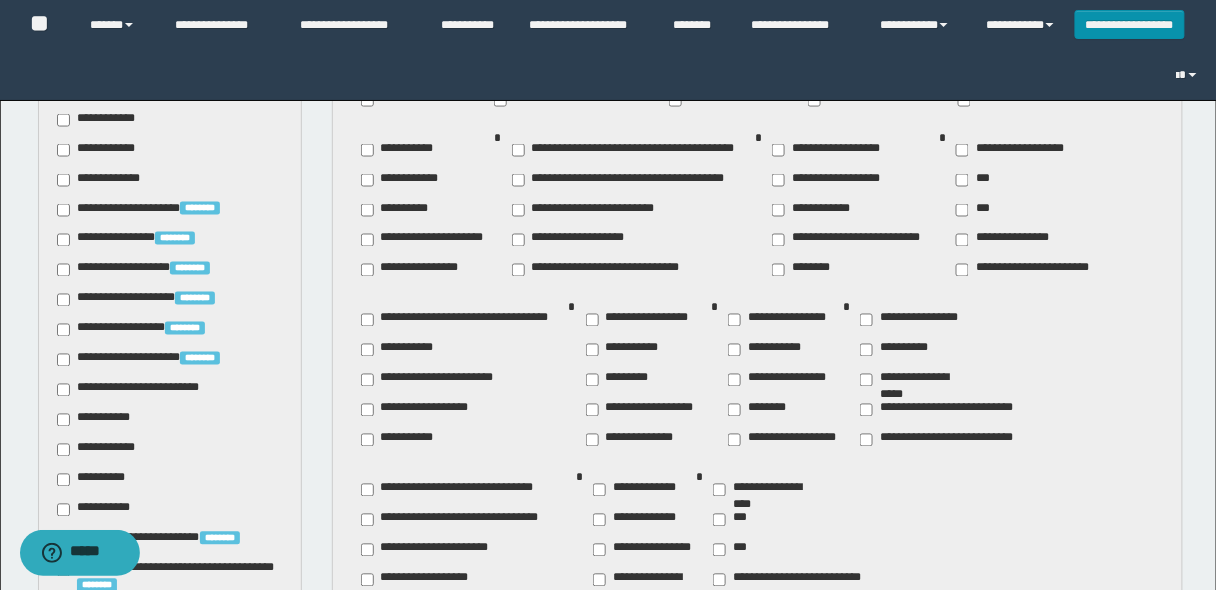 click on "**********" at bounding box center [143, 390] 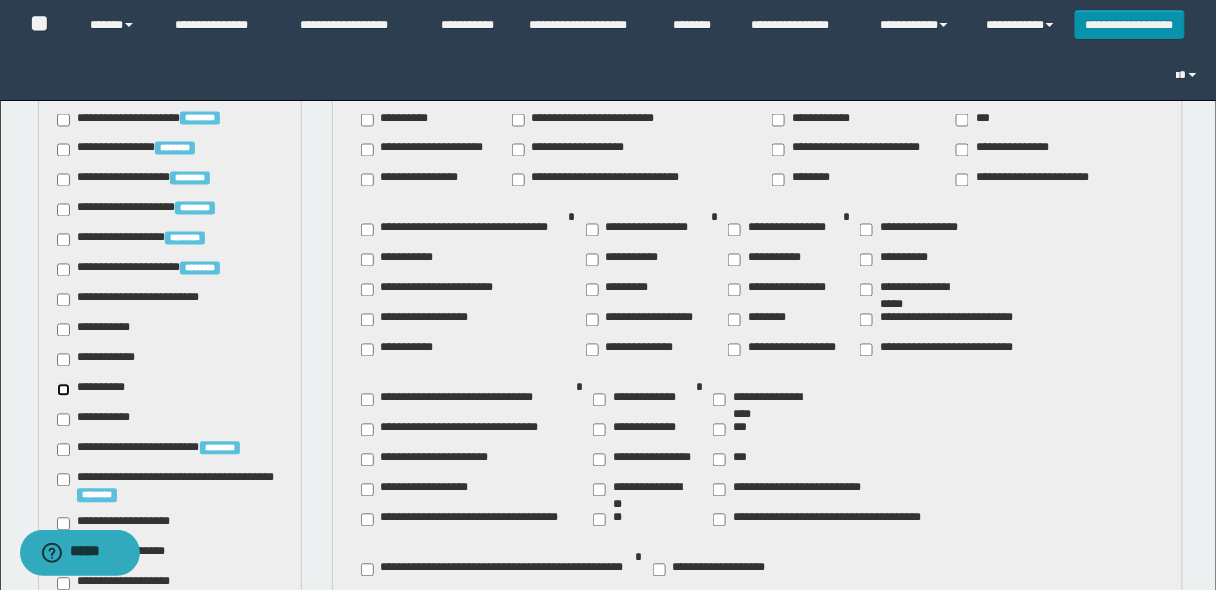 scroll, scrollTop: 880, scrollLeft: 0, axis: vertical 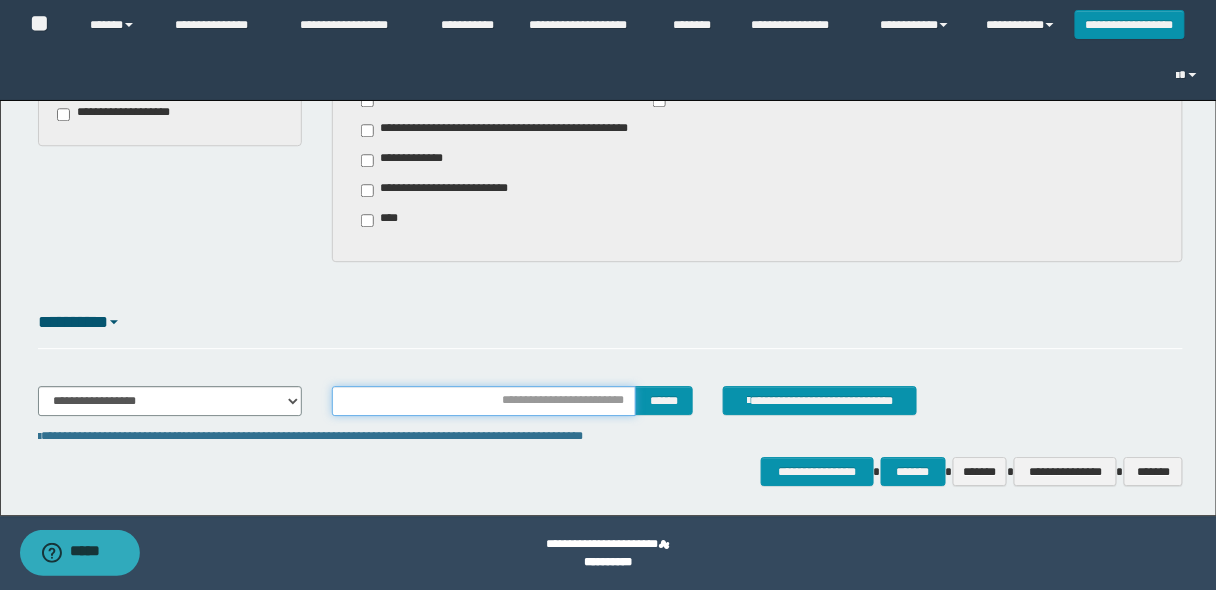 click at bounding box center (484, 401) 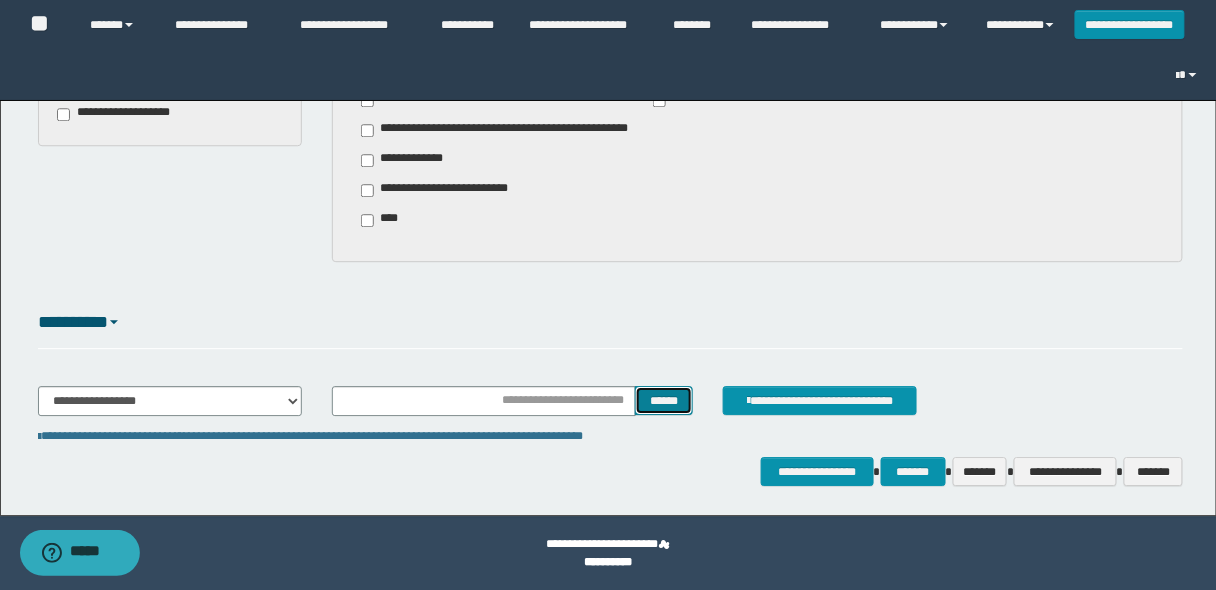 click on "******" at bounding box center [664, 400] 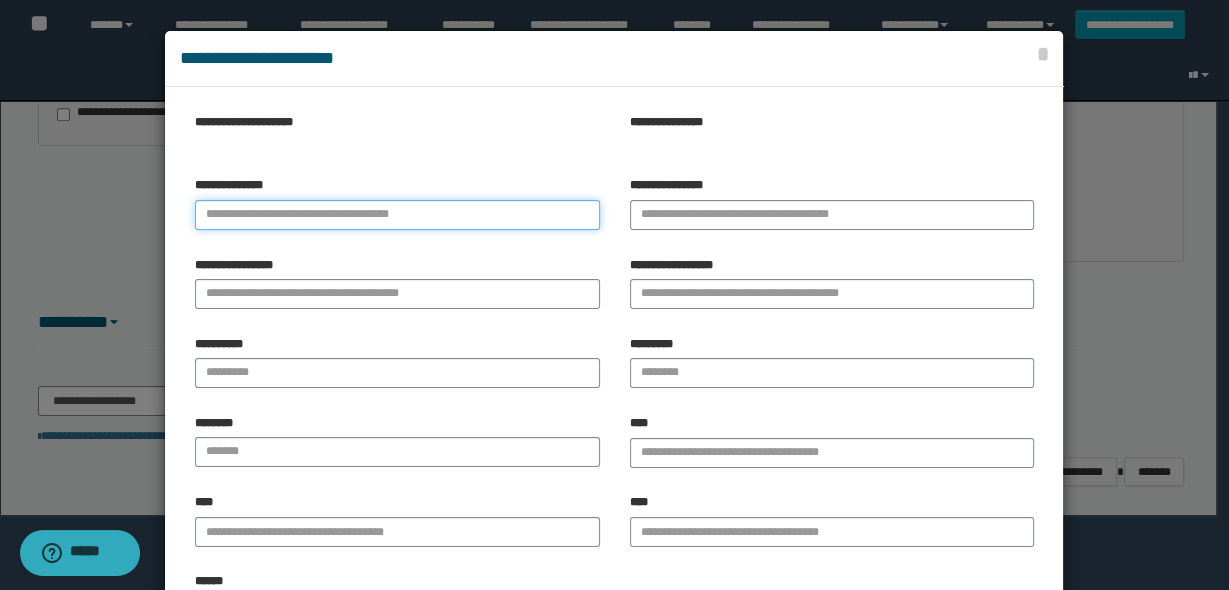click on "**********" at bounding box center [397, 215] 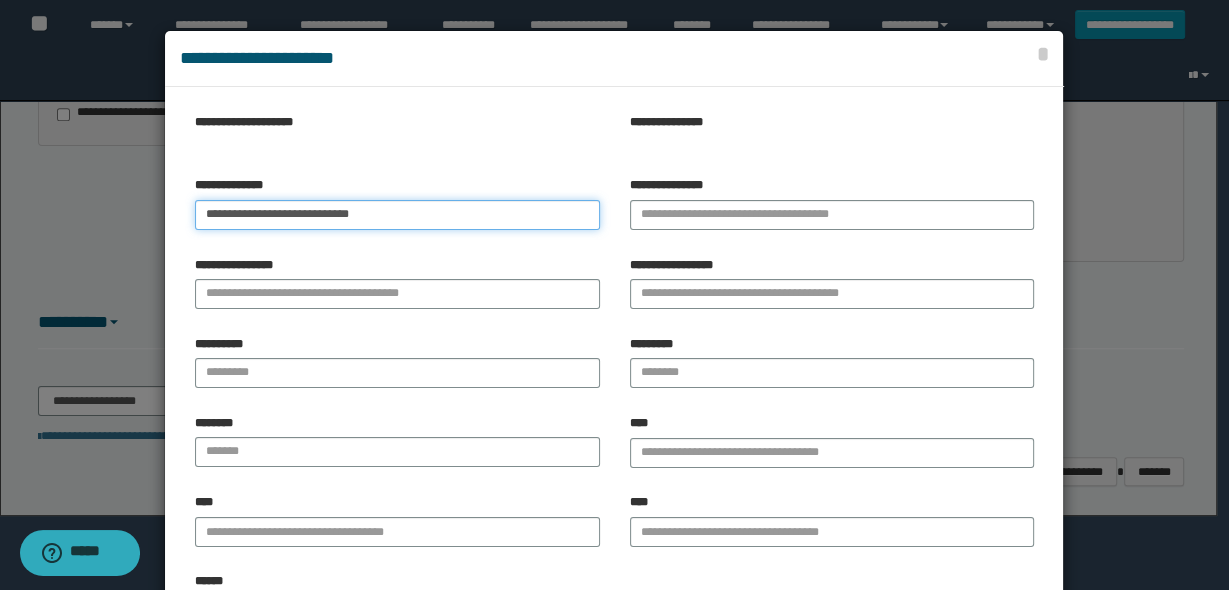 type on "**********" 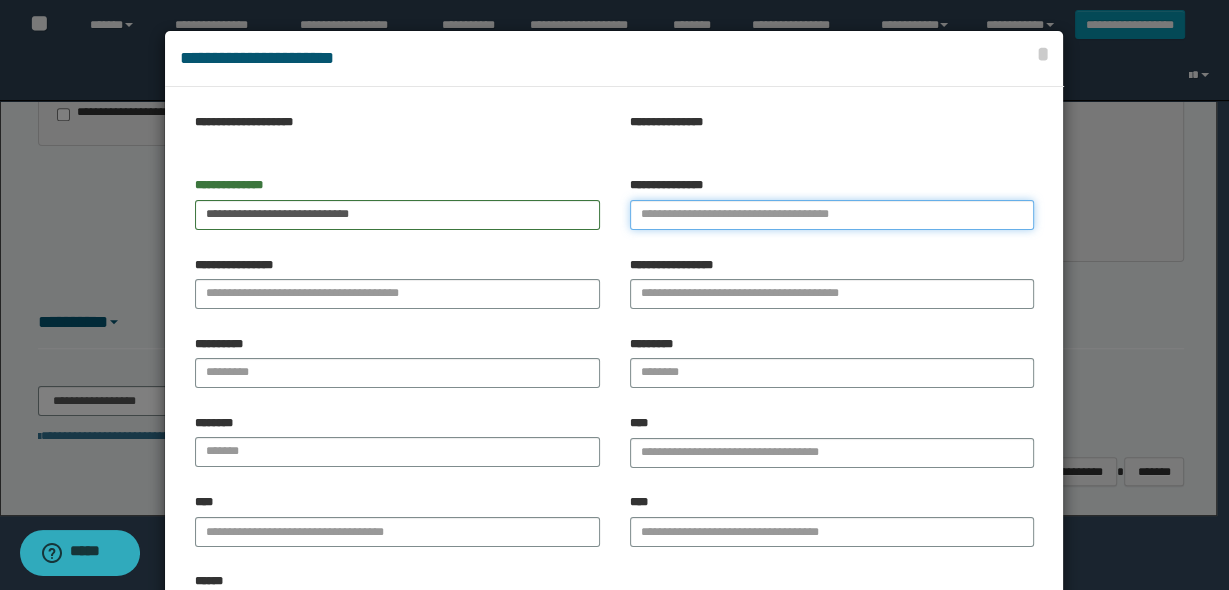 paste on "**********" 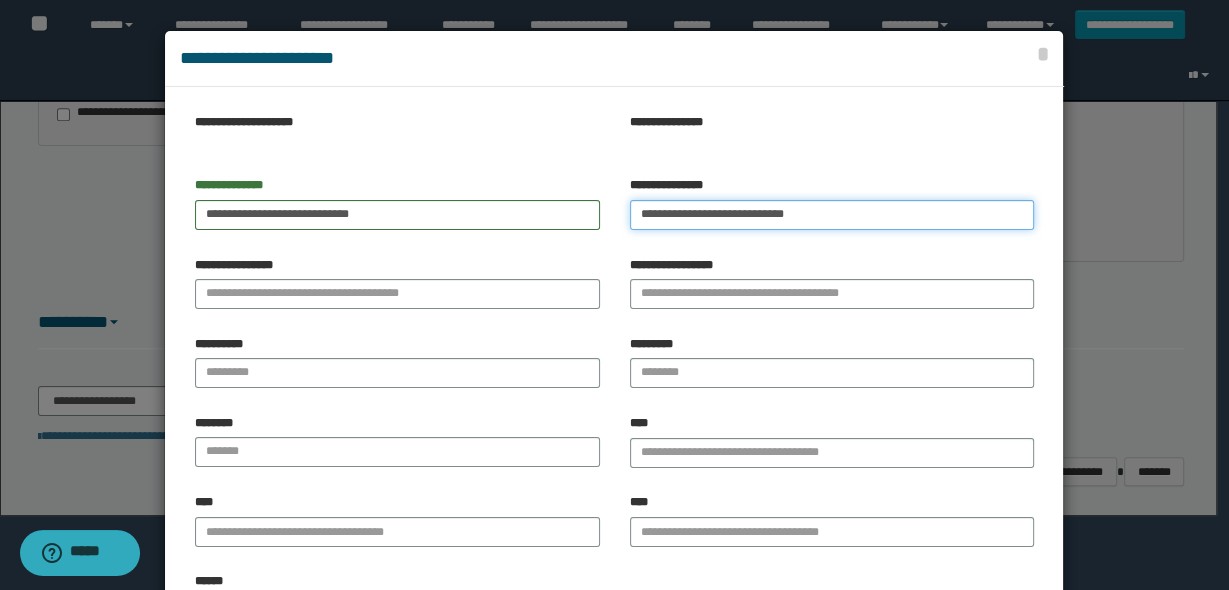 type on "**********" 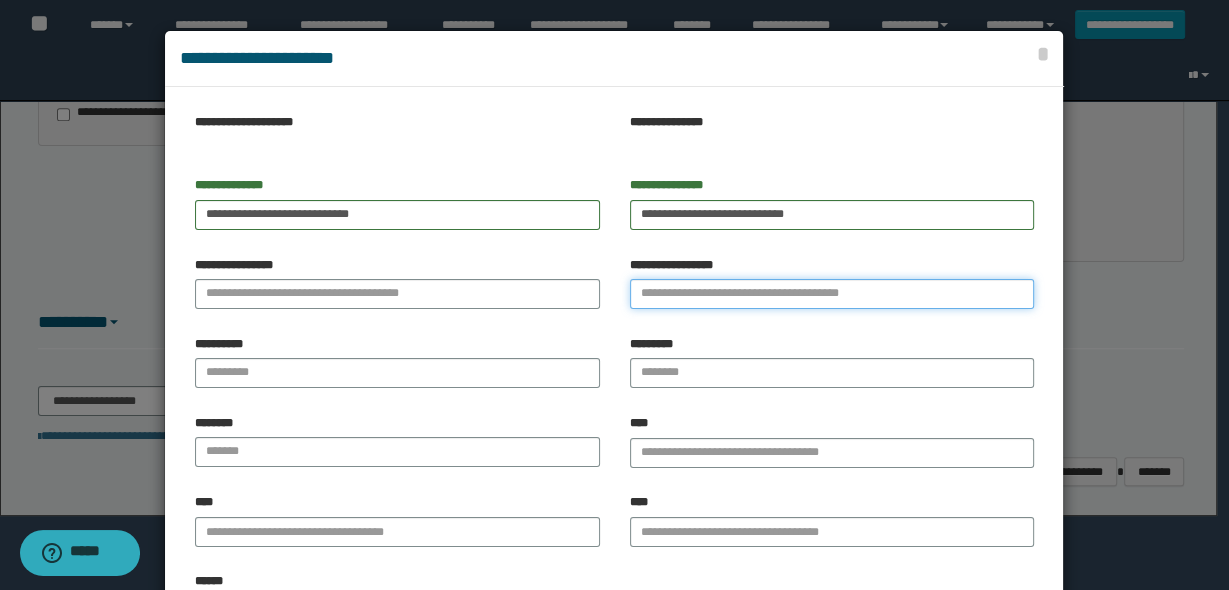 paste on "**********" 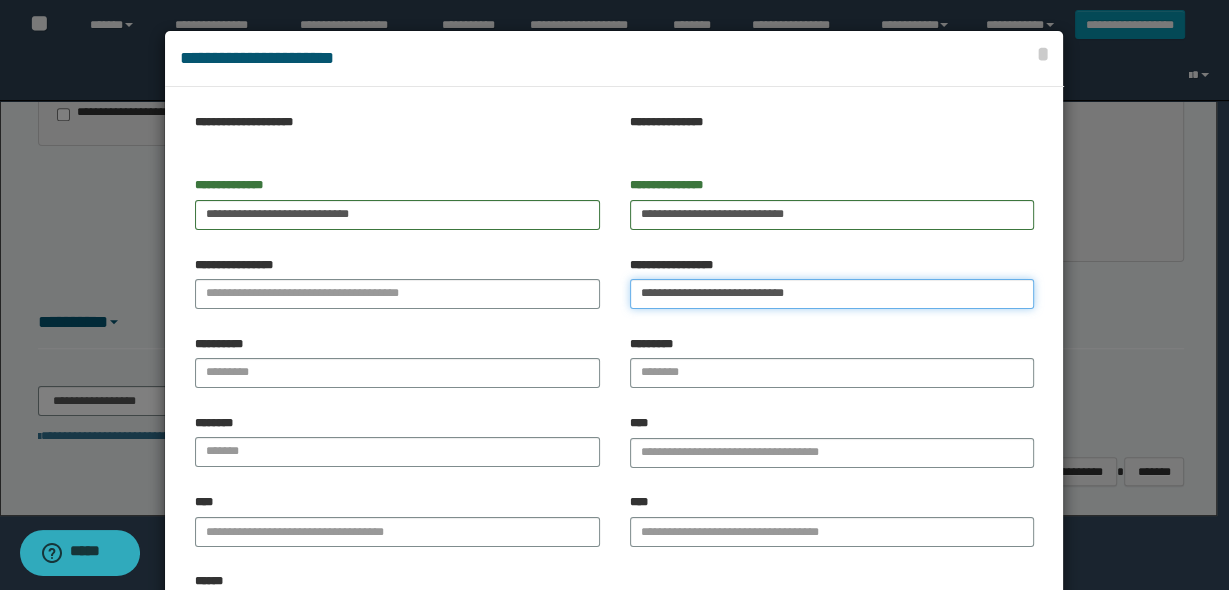 type on "**********" 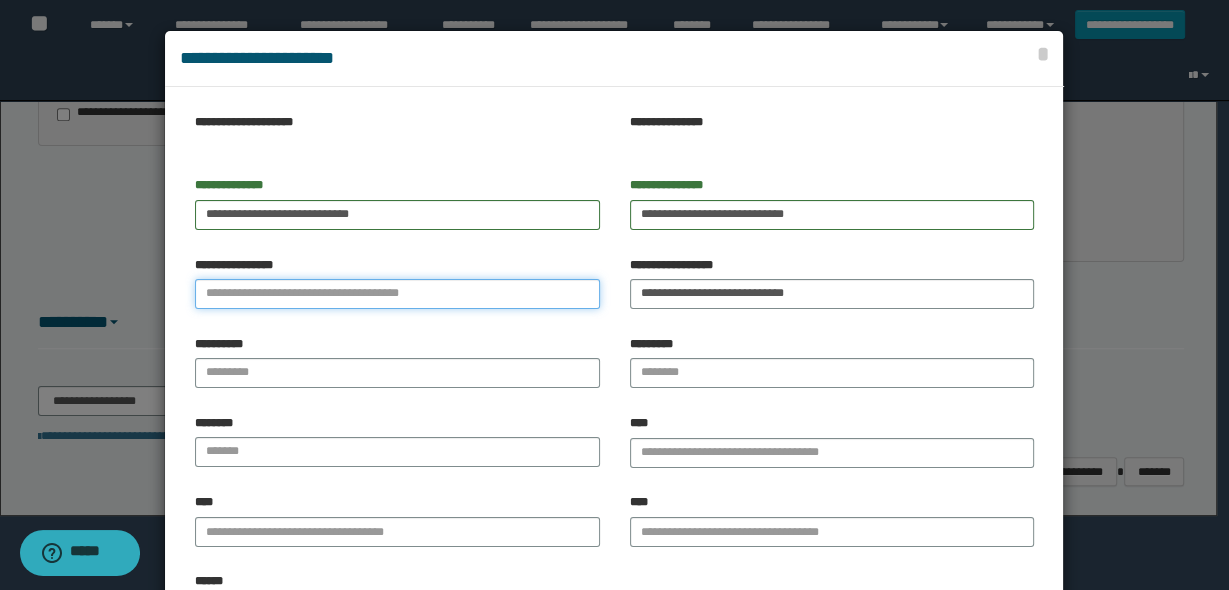 click on "**********" at bounding box center (397, 294) 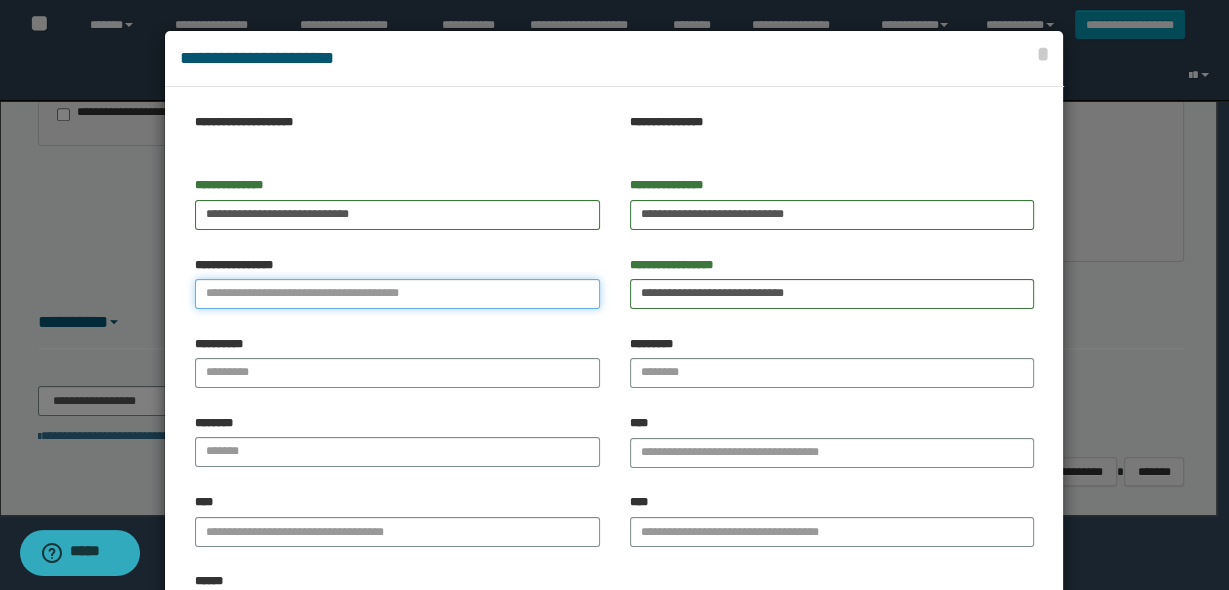 drag, startPoint x: 296, startPoint y: 293, endPoint x: 264, endPoint y: 287, distance: 32.55764 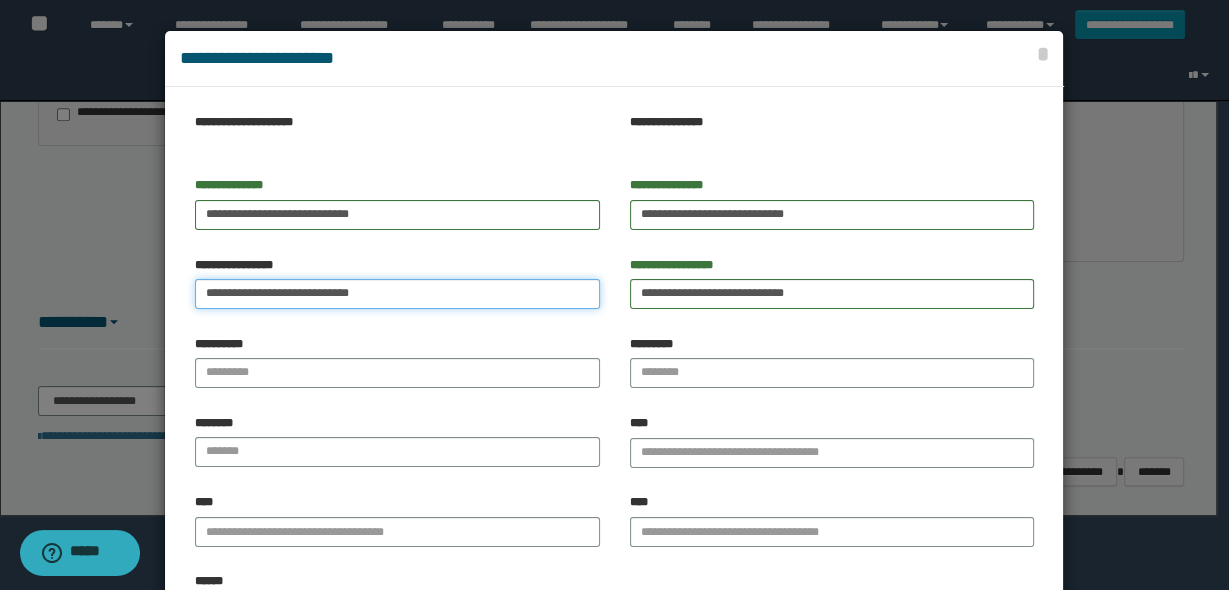 type on "**********" 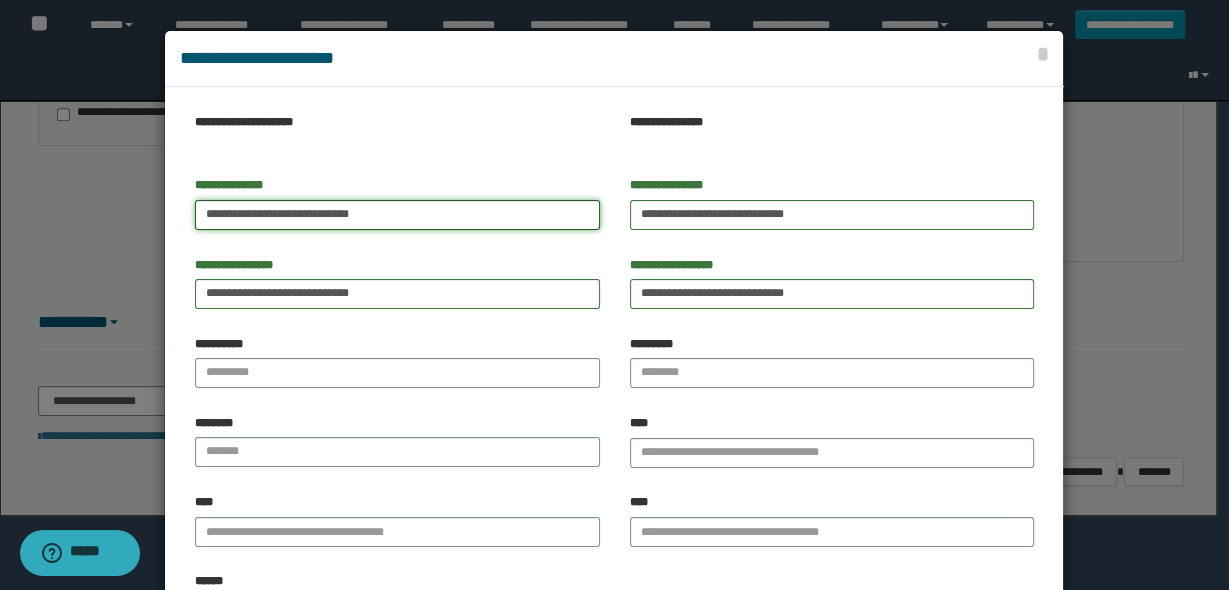 drag, startPoint x: 247, startPoint y: 210, endPoint x: 446, endPoint y: 230, distance: 200.0025 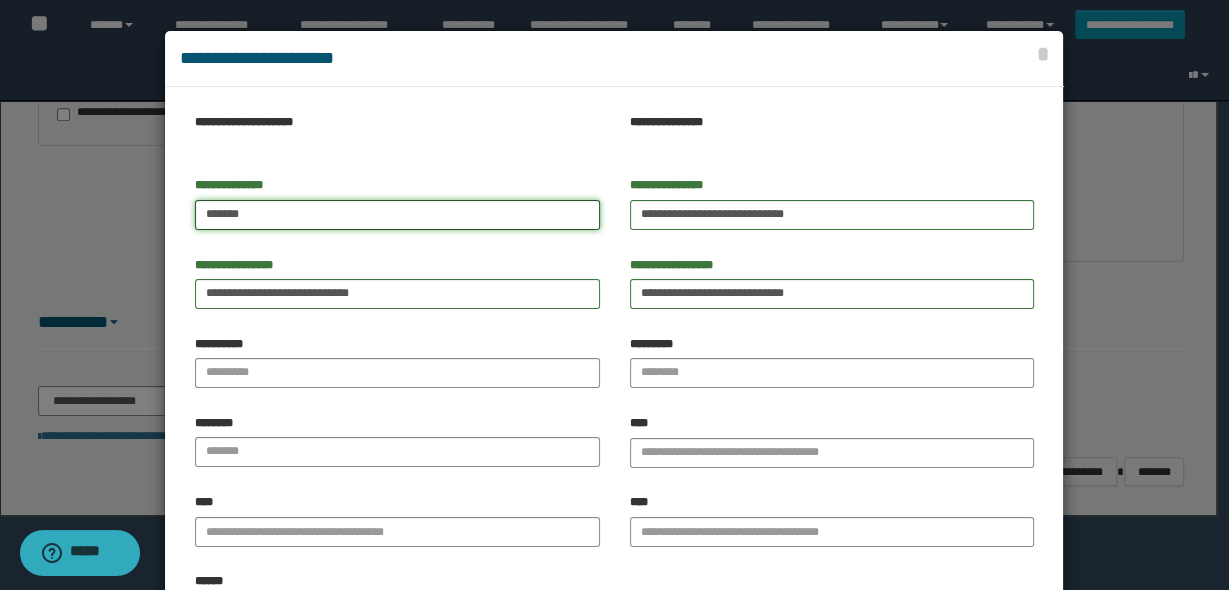 type on "*****" 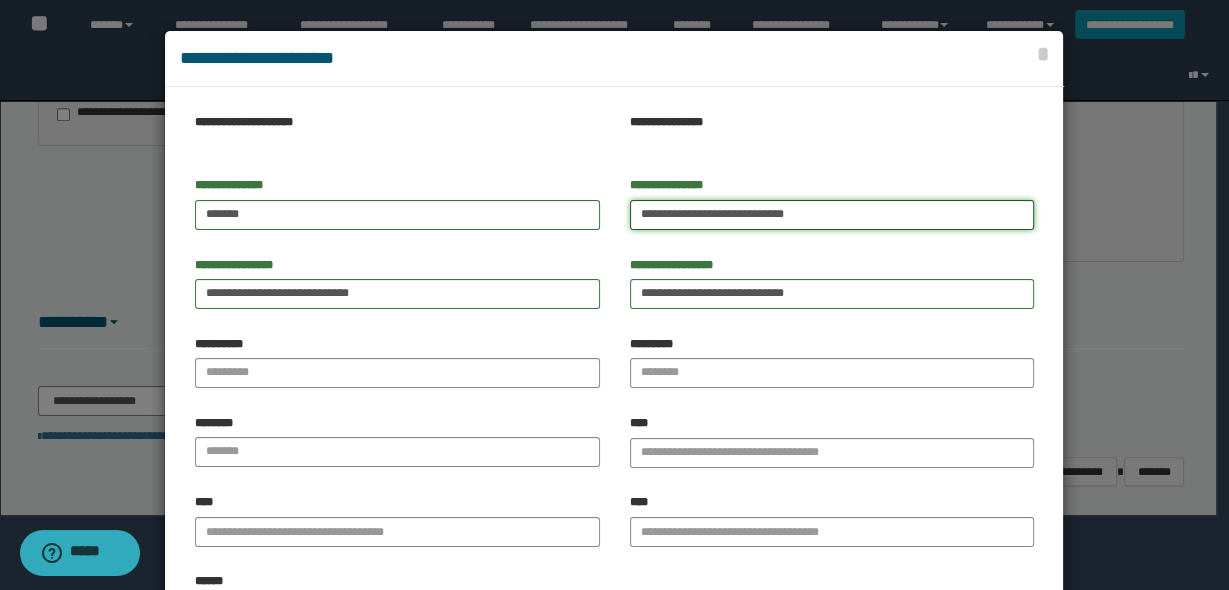 drag, startPoint x: 679, startPoint y: 217, endPoint x: 504, endPoint y: 210, distance: 175.13994 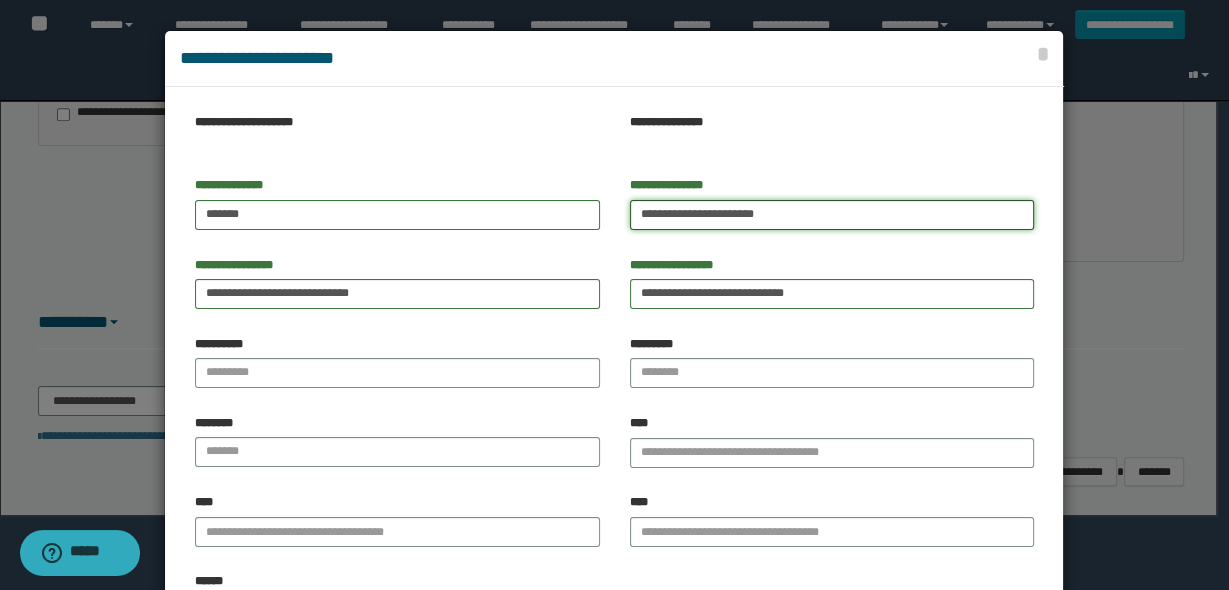 type on "**********" 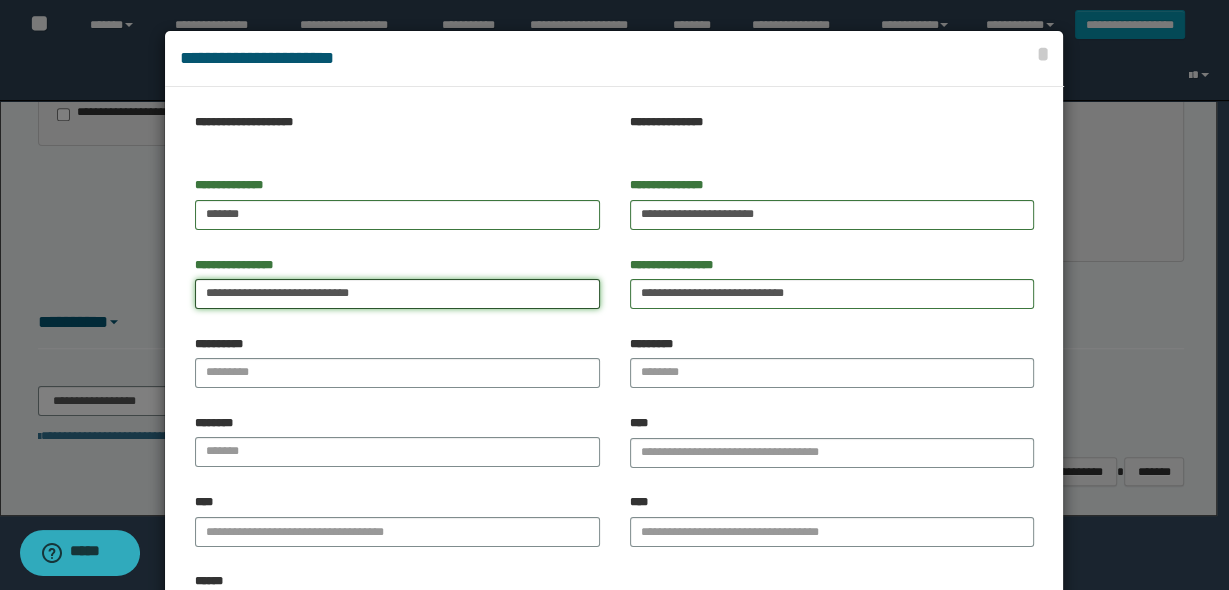 drag, startPoint x: 295, startPoint y: 288, endPoint x: 131, endPoint y: 286, distance: 164.01219 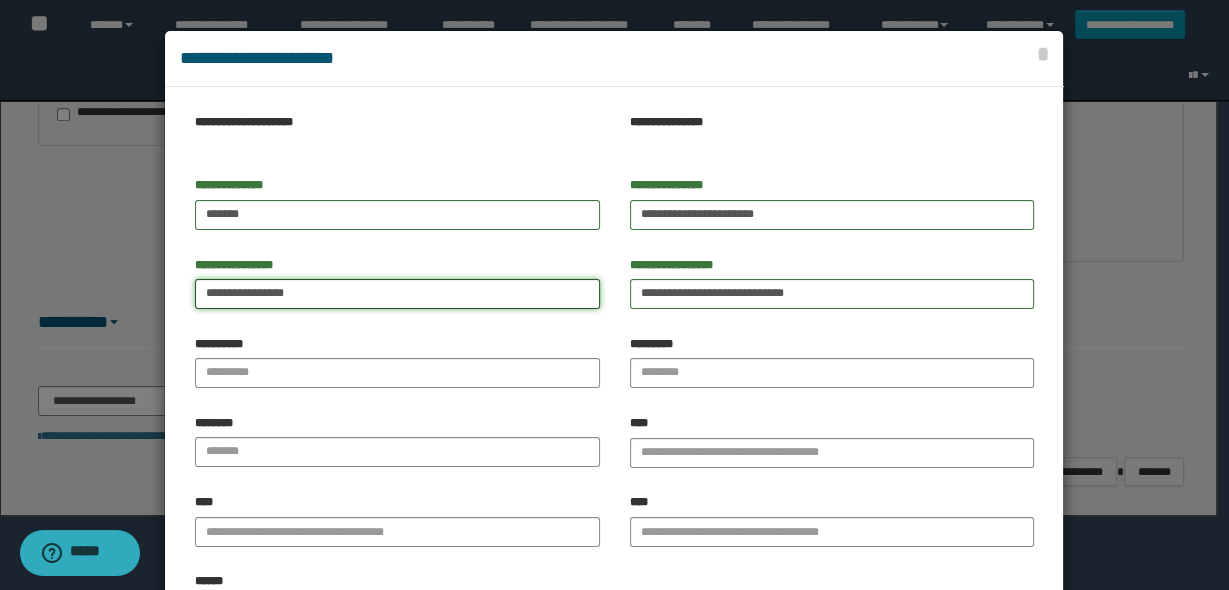 drag, startPoint x: 203, startPoint y: 297, endPoint x: 185, endPoint y: 297, distance: 18 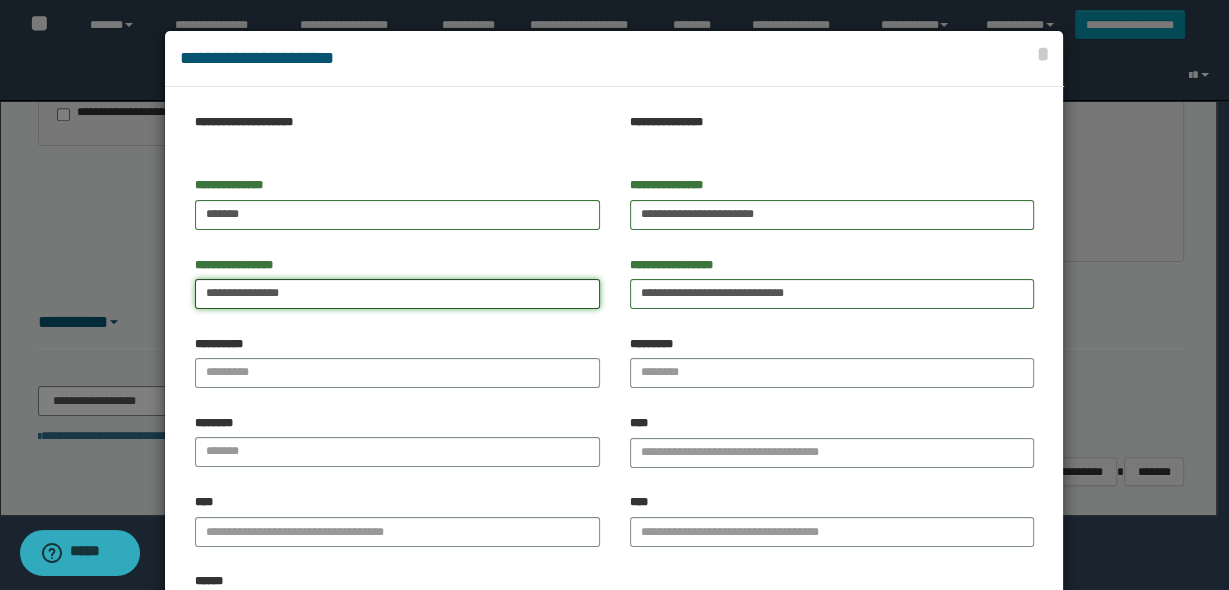 type on "**********" 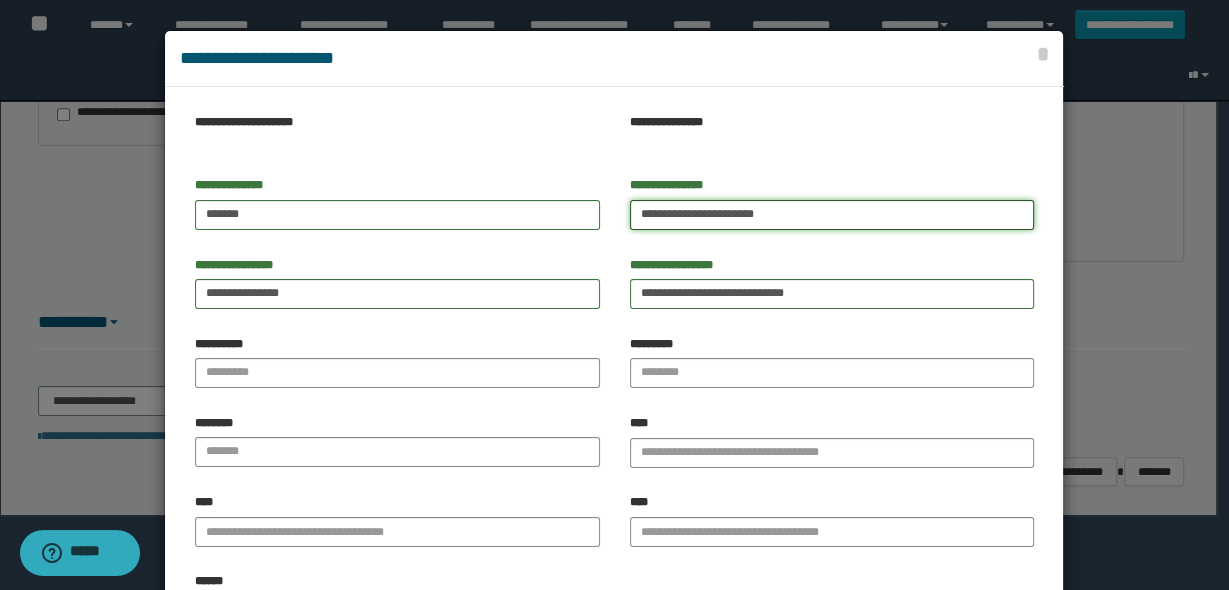 drag, startPoint x: 684, startPoint y: 212, endPoint x: 901, endPoint y: 215, distance: 217.02074 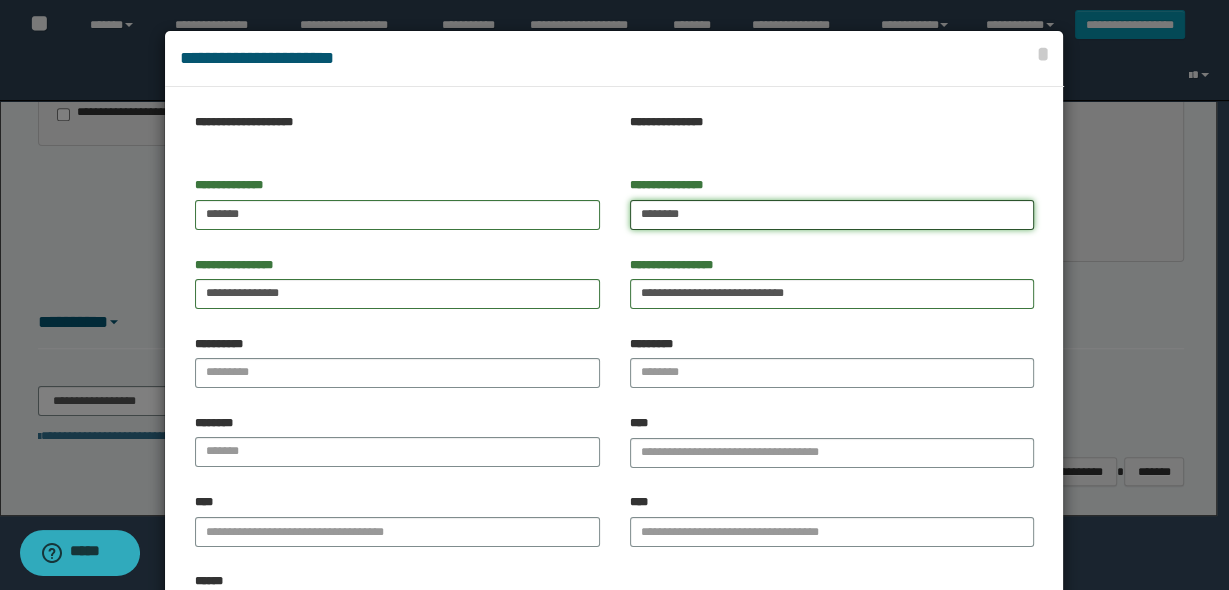type on "******" 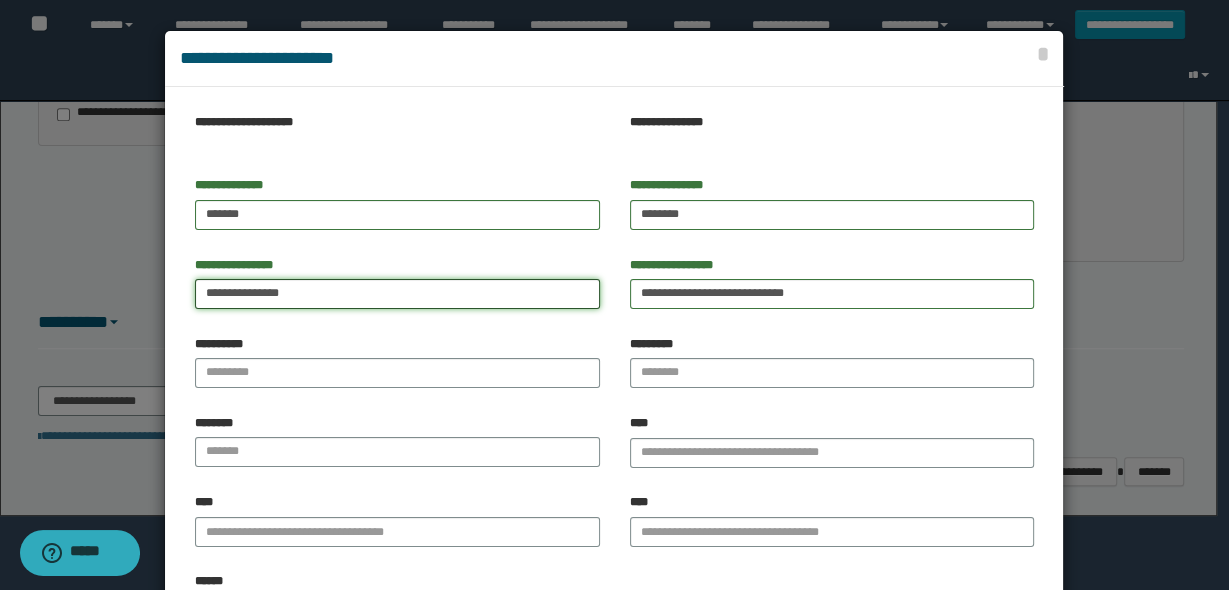 drag, startPoint x: 257, startPoint y: 292, endPoint x: 410, endPoint y: 300, distance: 153.20901 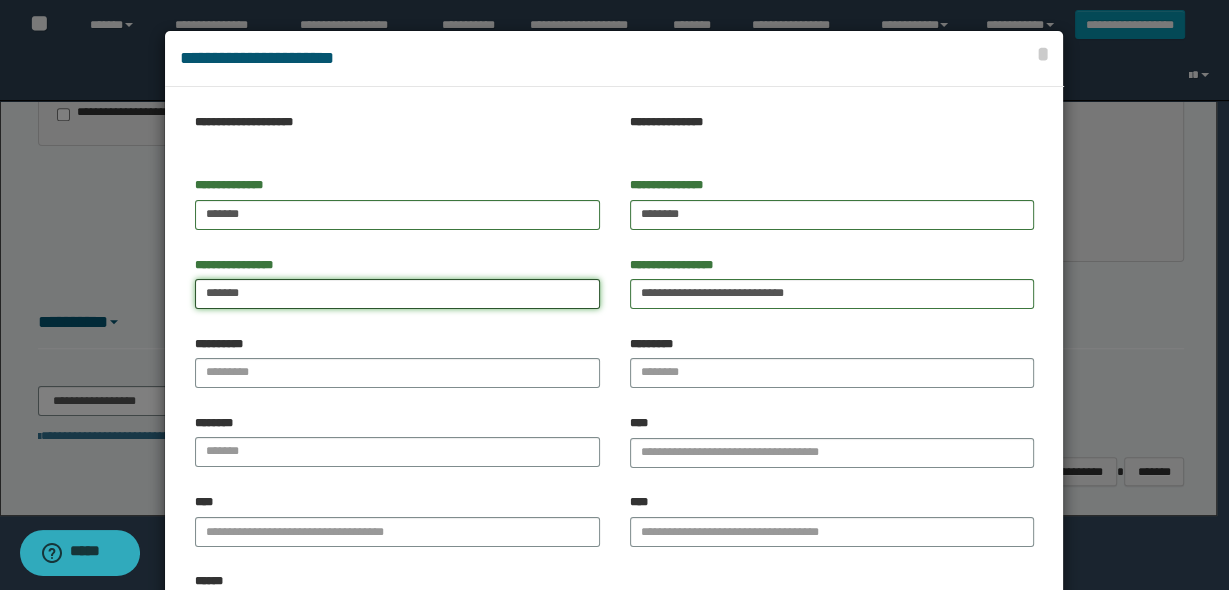 type on "*******" 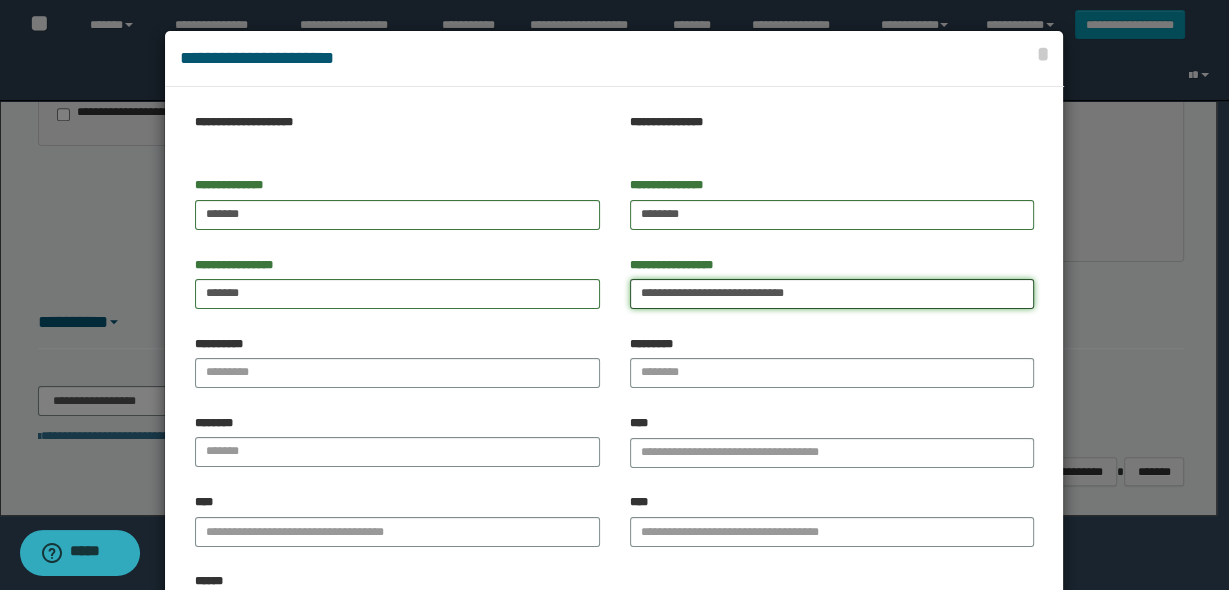 drag, startPoint x: 782, startPoint y: 293, endPoint x: 358, endPoint y: 292, distance: 424.0012 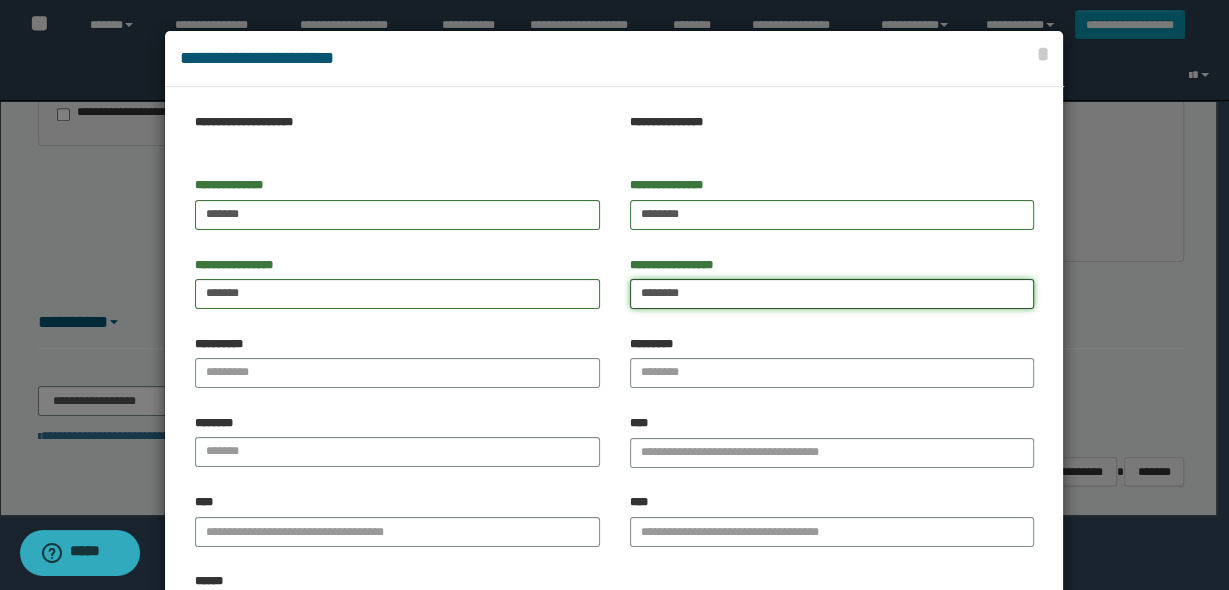 type on "*****" 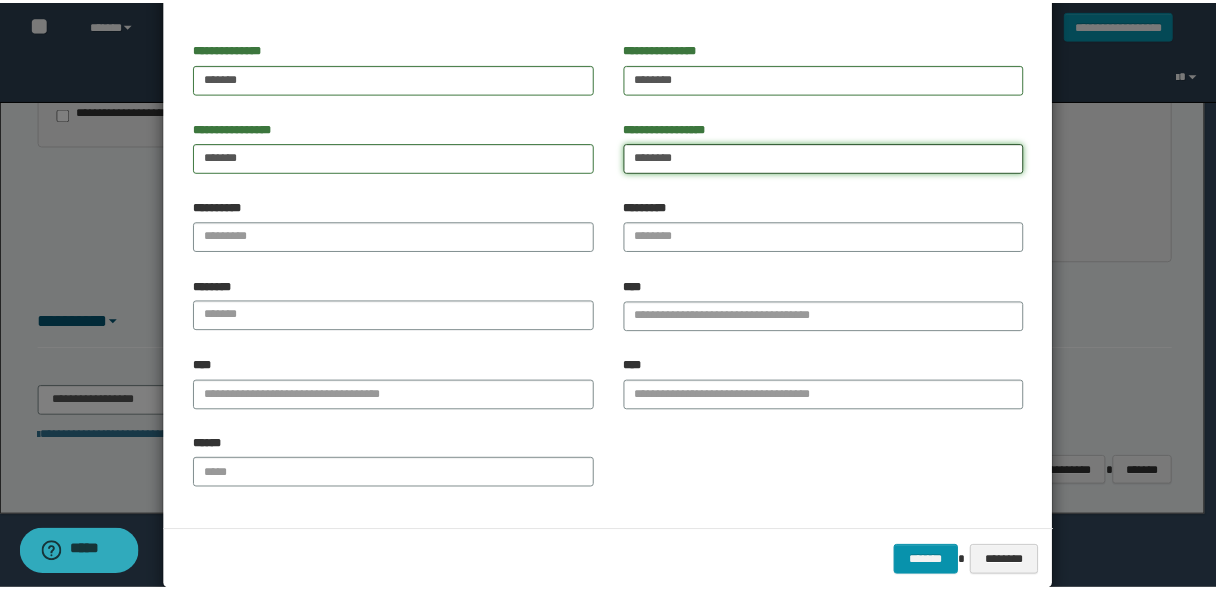 scroll, scrollTop: 167, scrollLeft: 0, axis: vertical 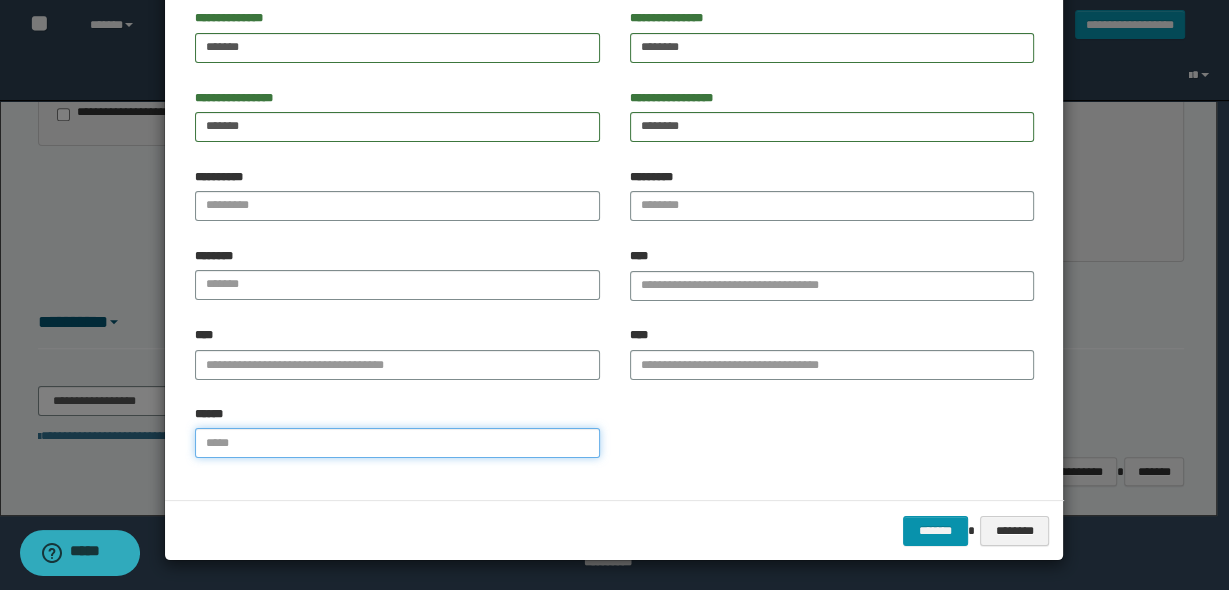 click on "******" at bounding box center (397, 443) 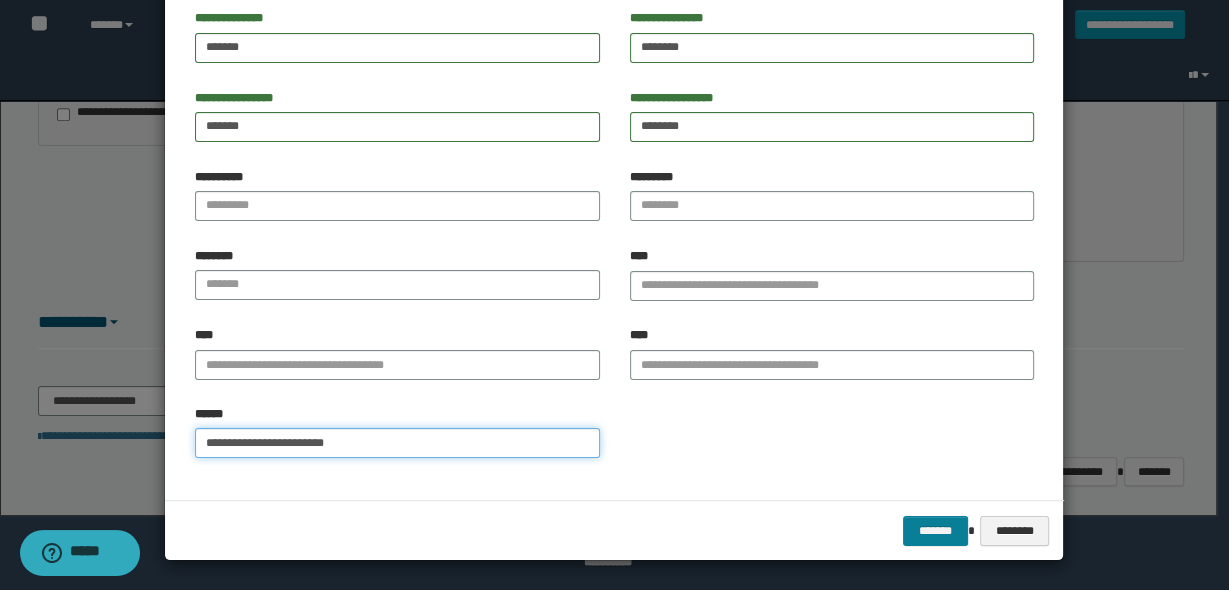 type on "**********" 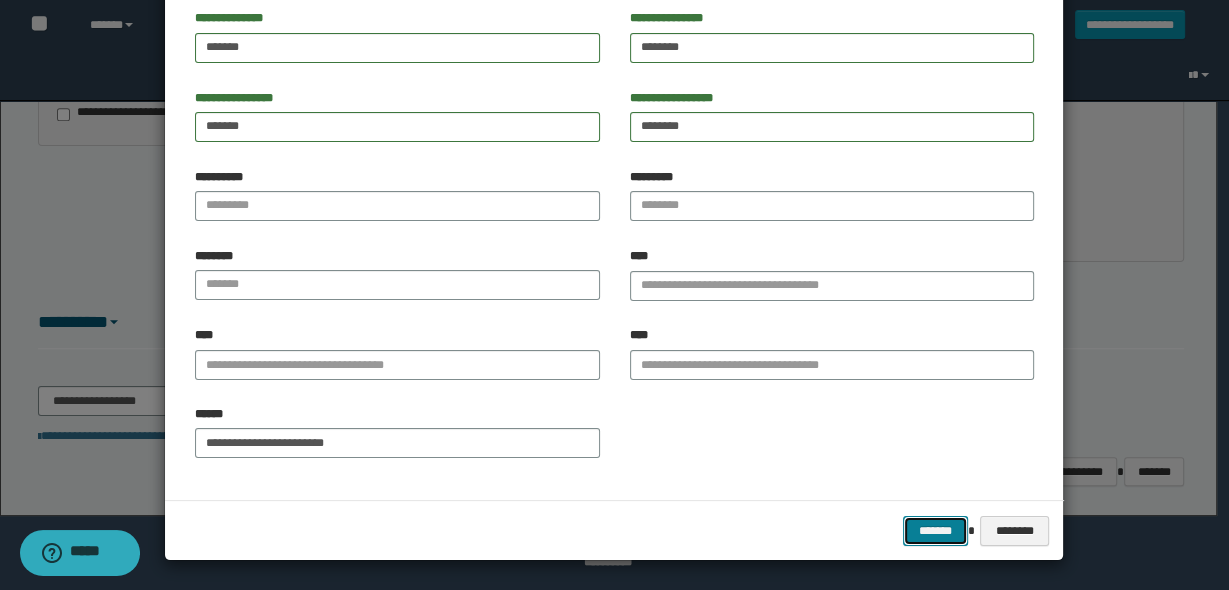 click on "*******" at bounding box center (935, 530) 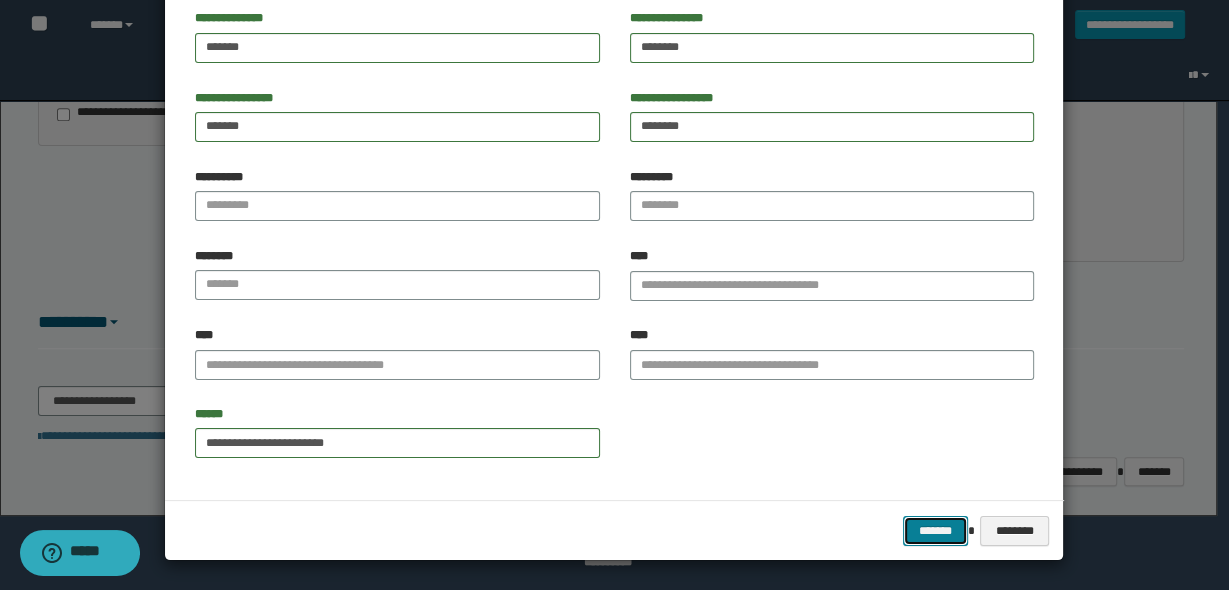 type 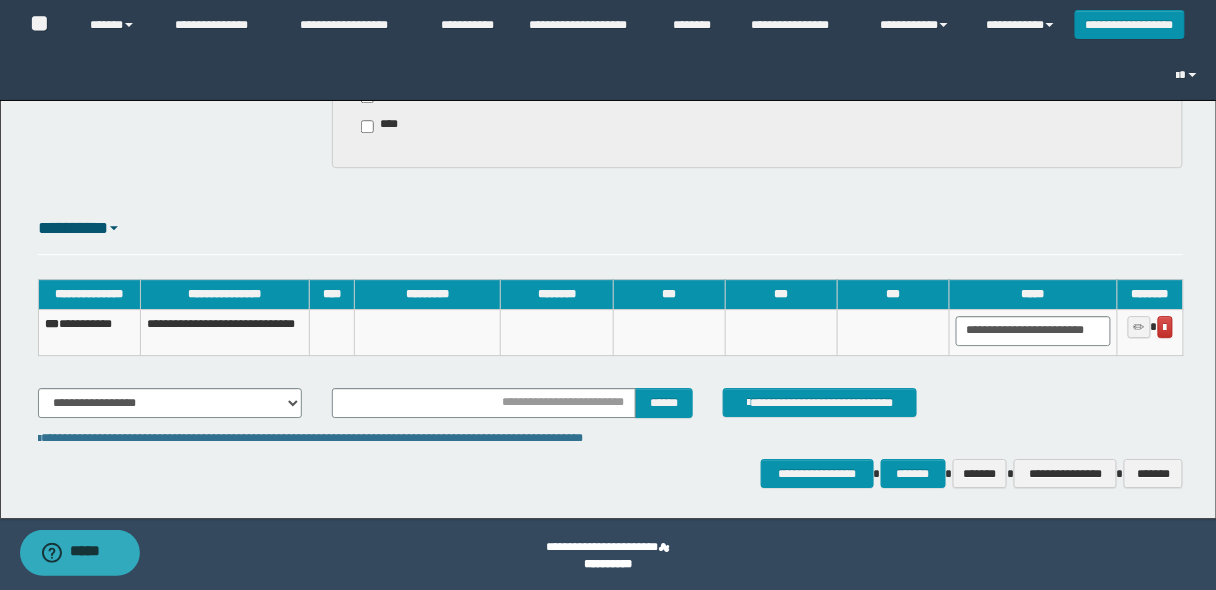 scroll, scrollTop: 1376, scrollLeft: 0, axis: vertical 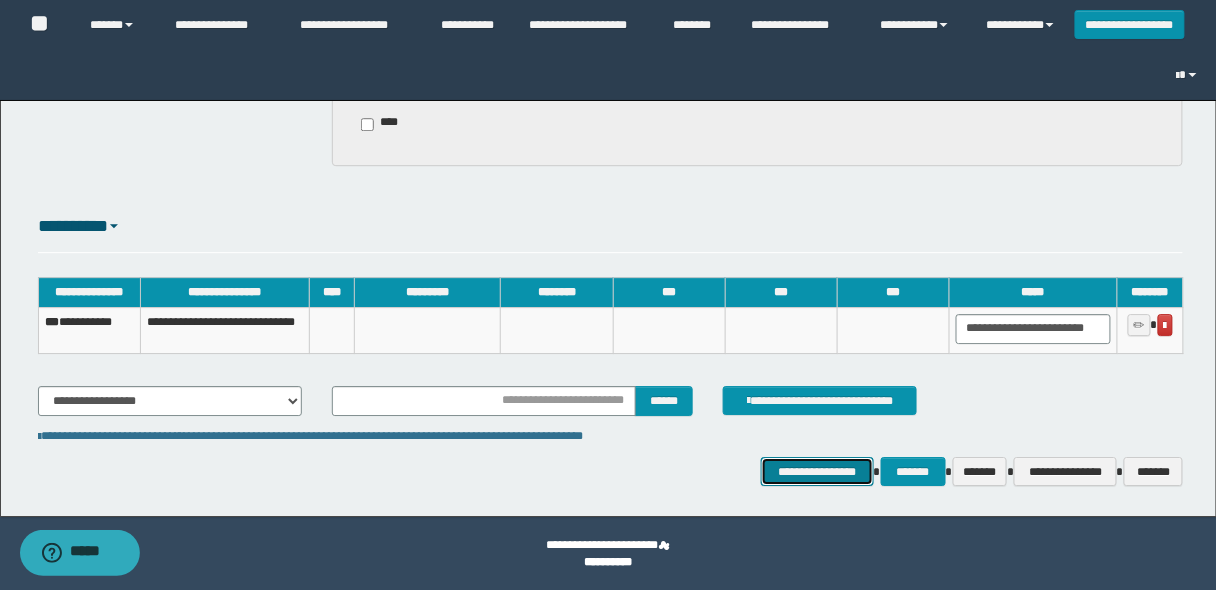 click on "**********" at bounding box center (817, 471) 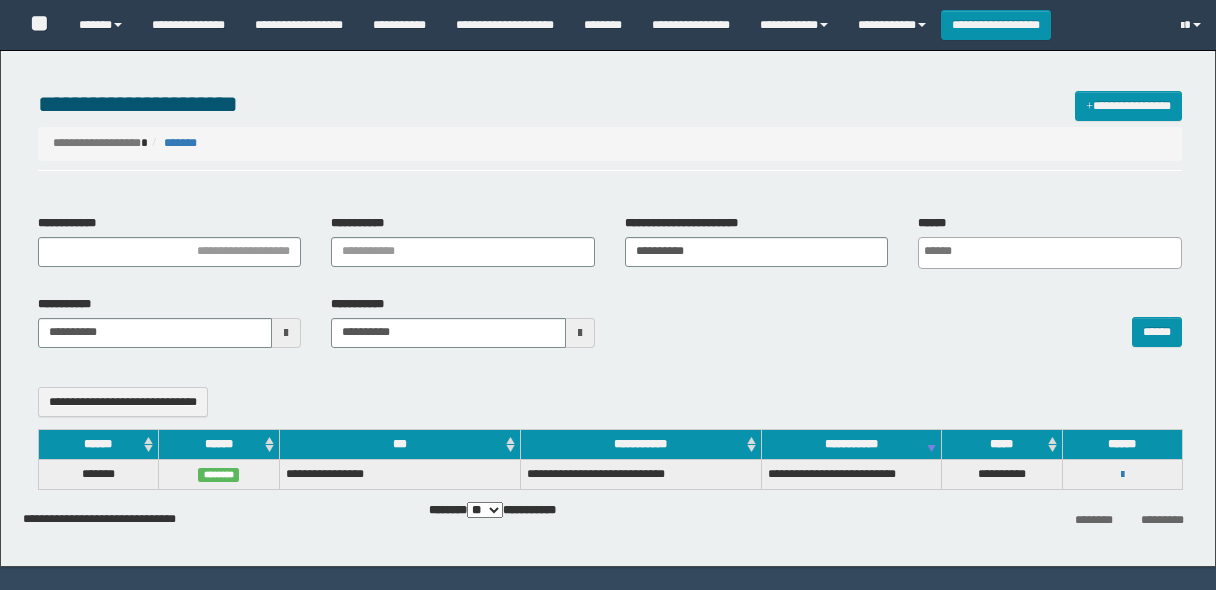 select 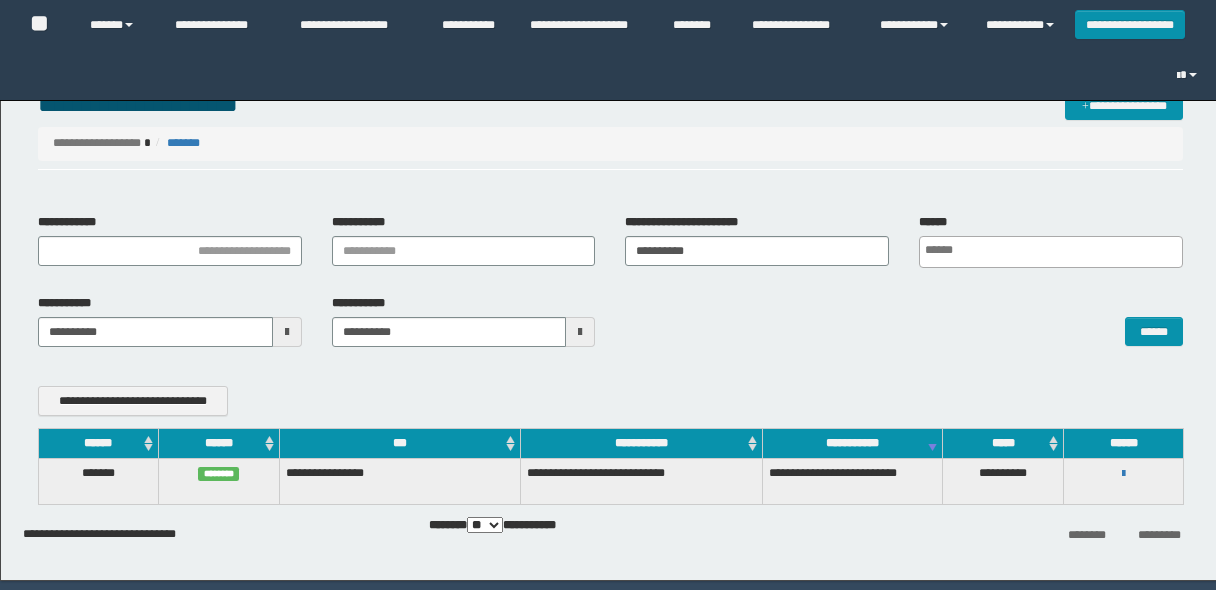 scroll, scrollTop: 0, scrollLeft: 0, axis: both 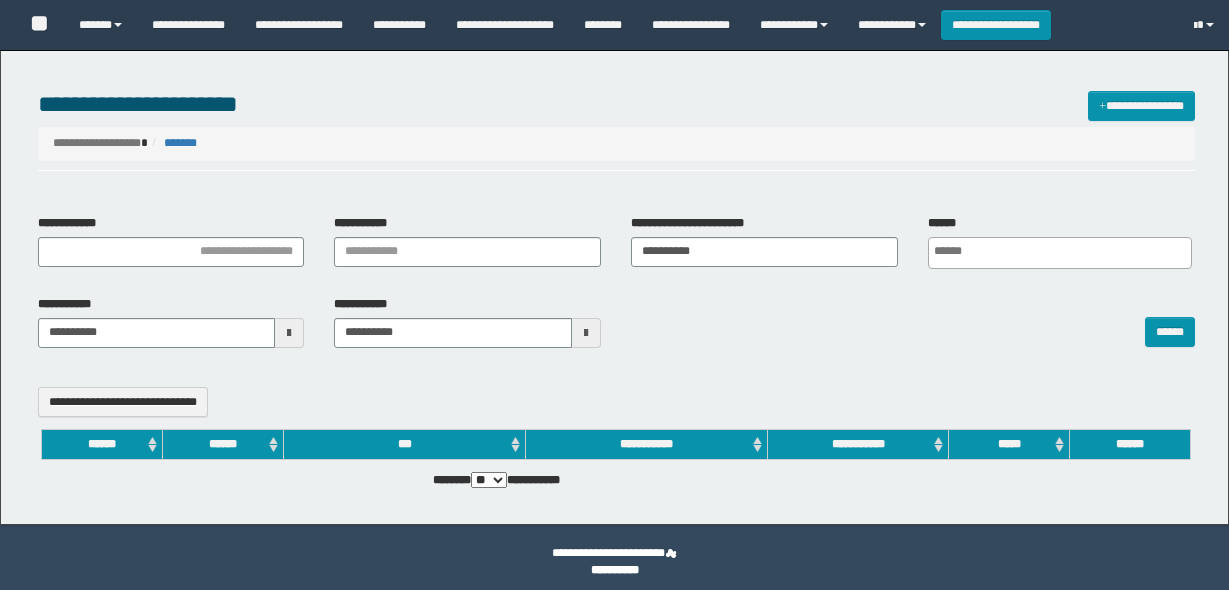 select 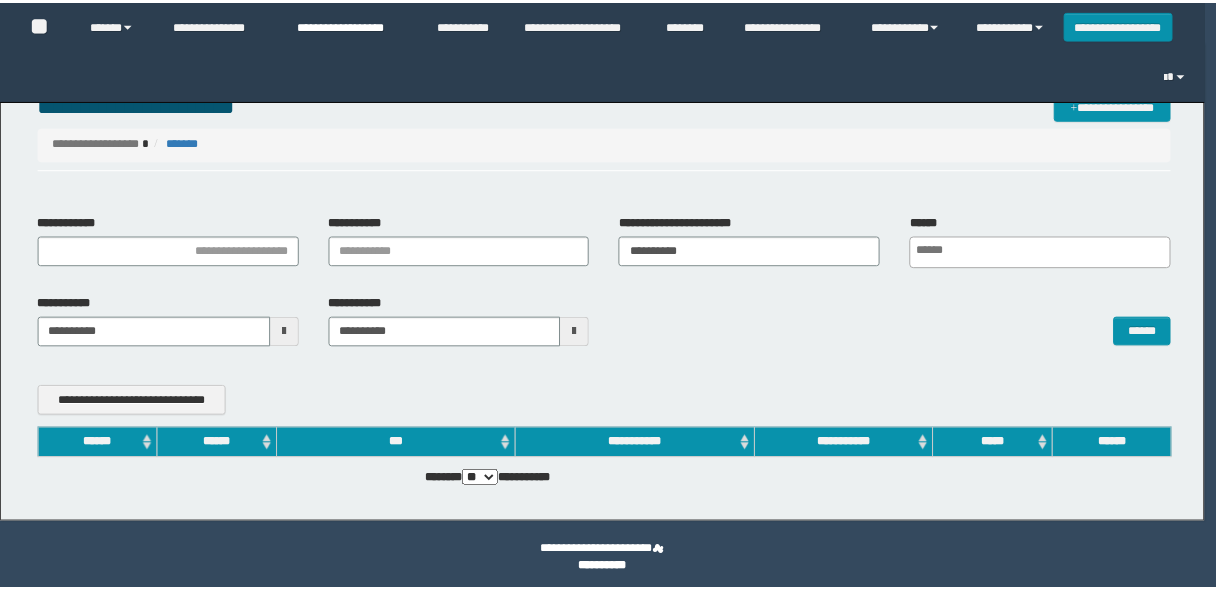 scroll, scrollTop: 0, scrollLeft: 0, axis: both 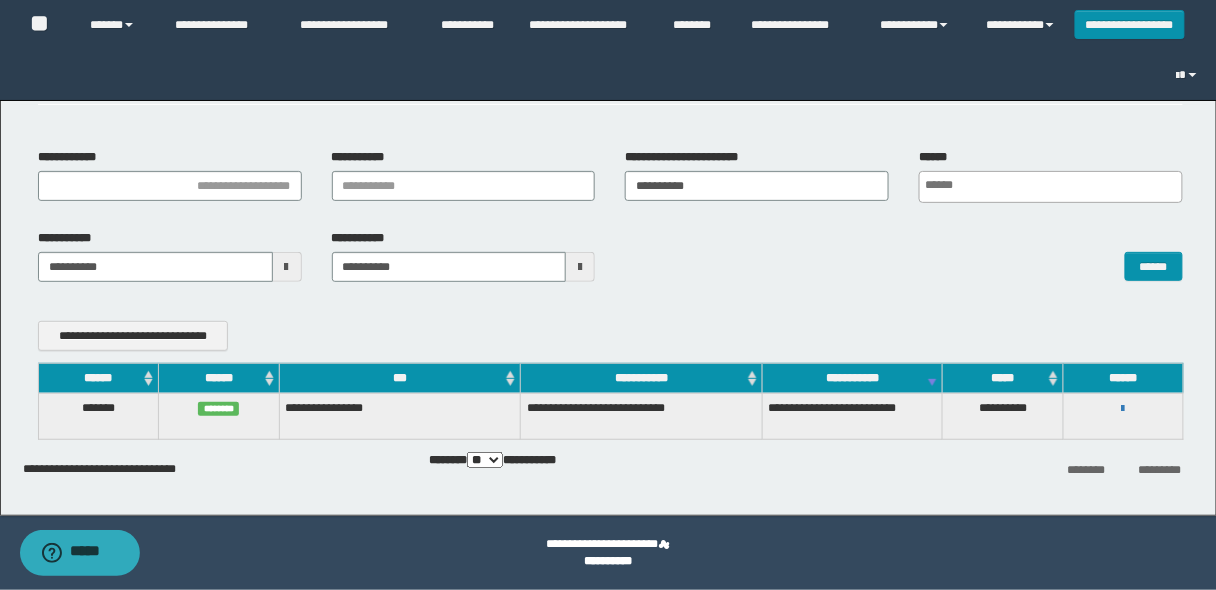 click on "******" at bounding box center (98, 378) 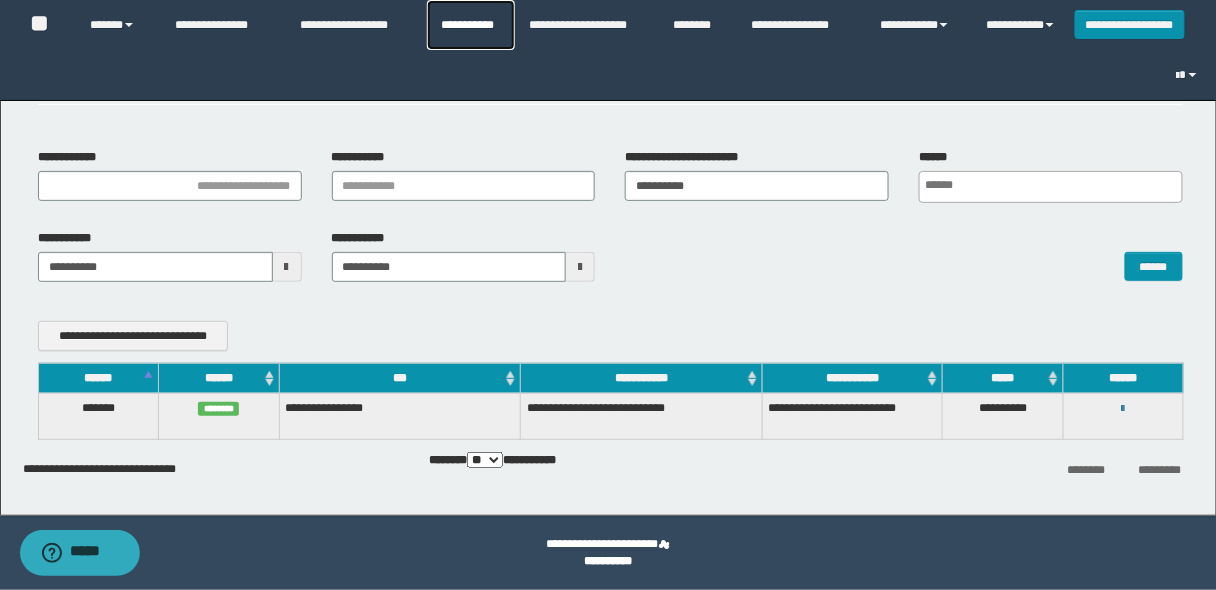 click on "**********" at bounding box center (471, 25) 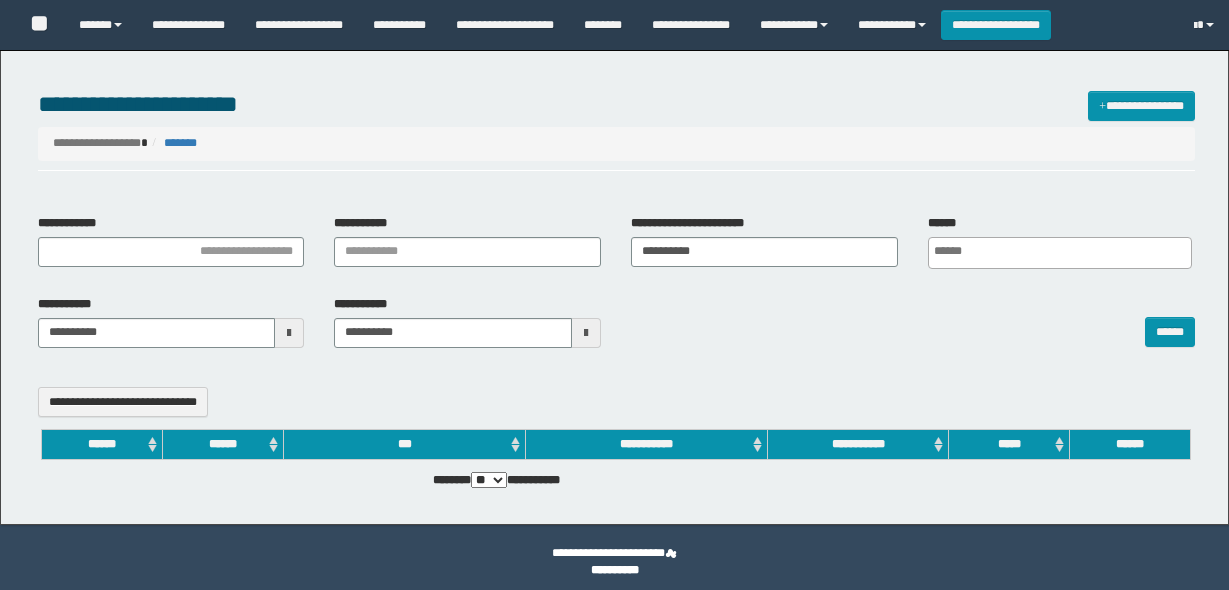 select 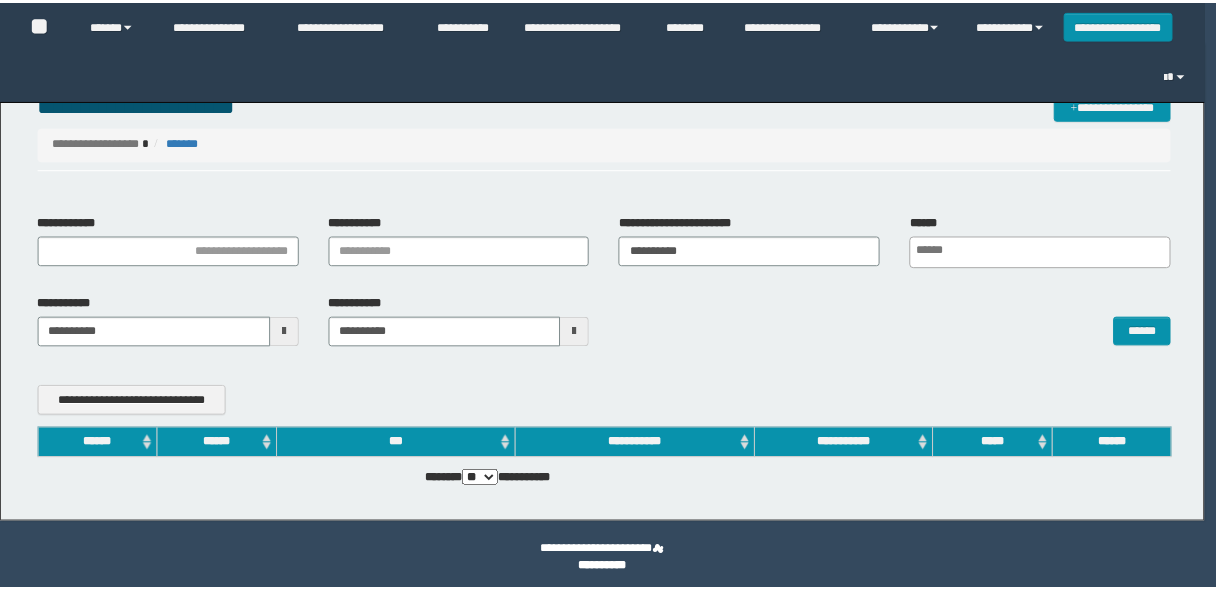 scroll, scrollTop: 0, scrollLeft: 0, axis: both 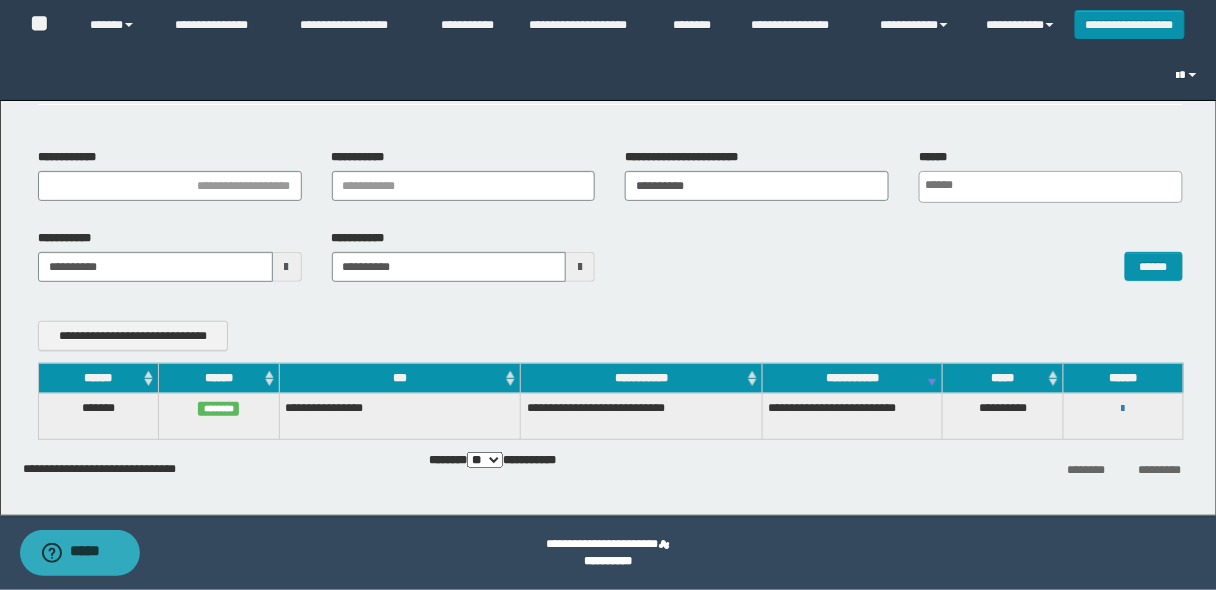 click at bounding box center (1193, 75) 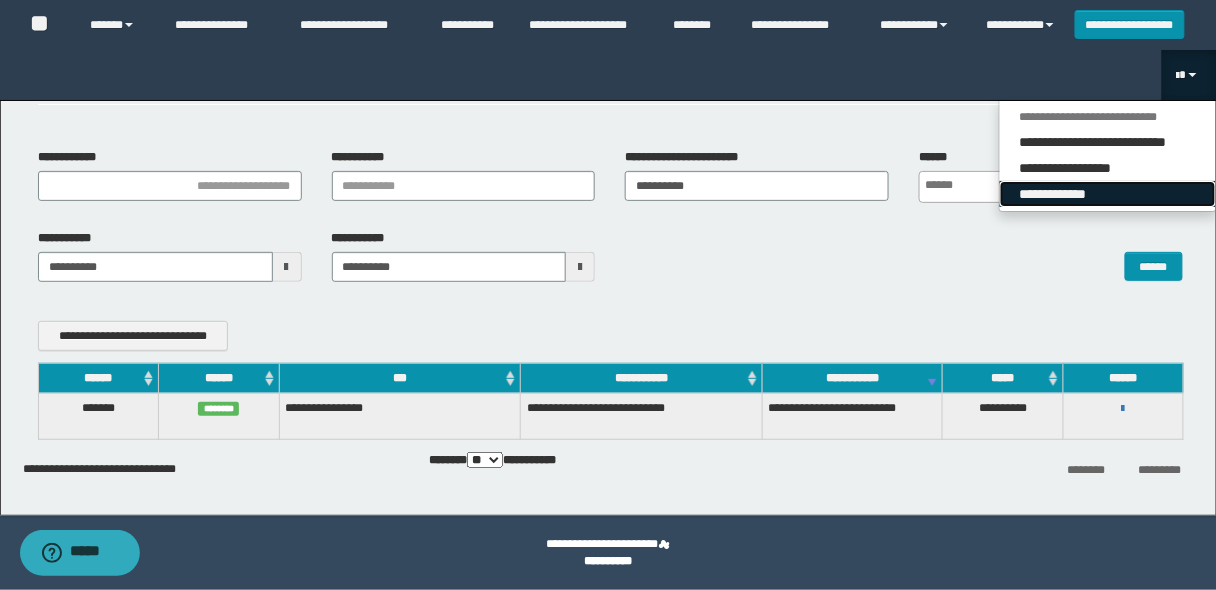 click on "**********" at bounding box center [1108, 194] 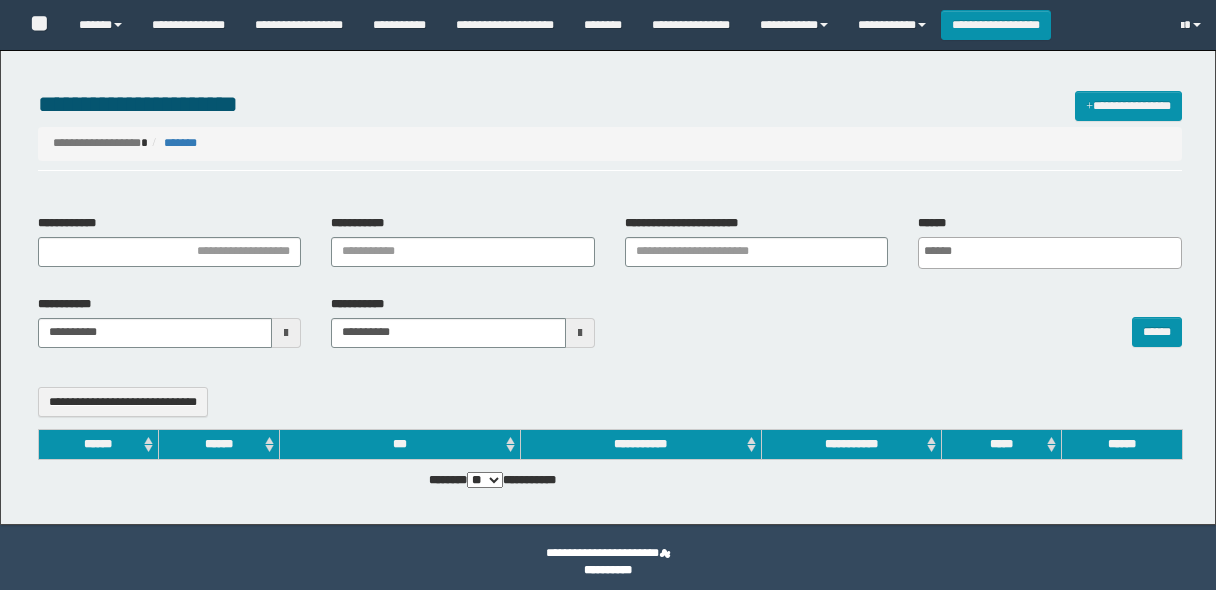 select 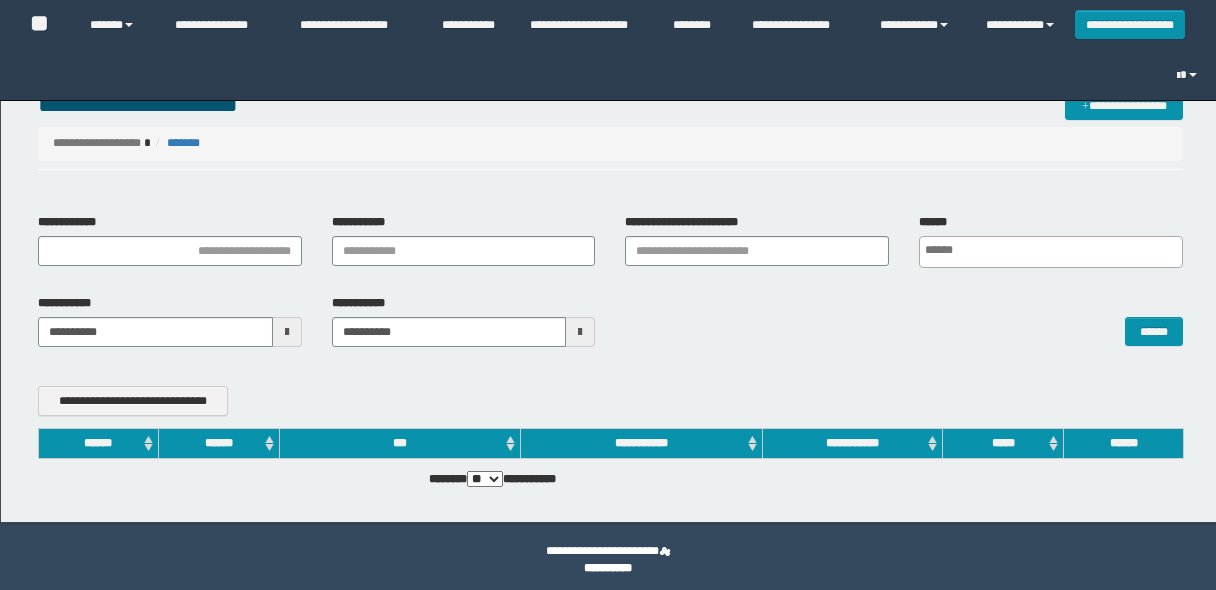 scroll, scrollTop: 0, scrollLeft: 0, axis: both 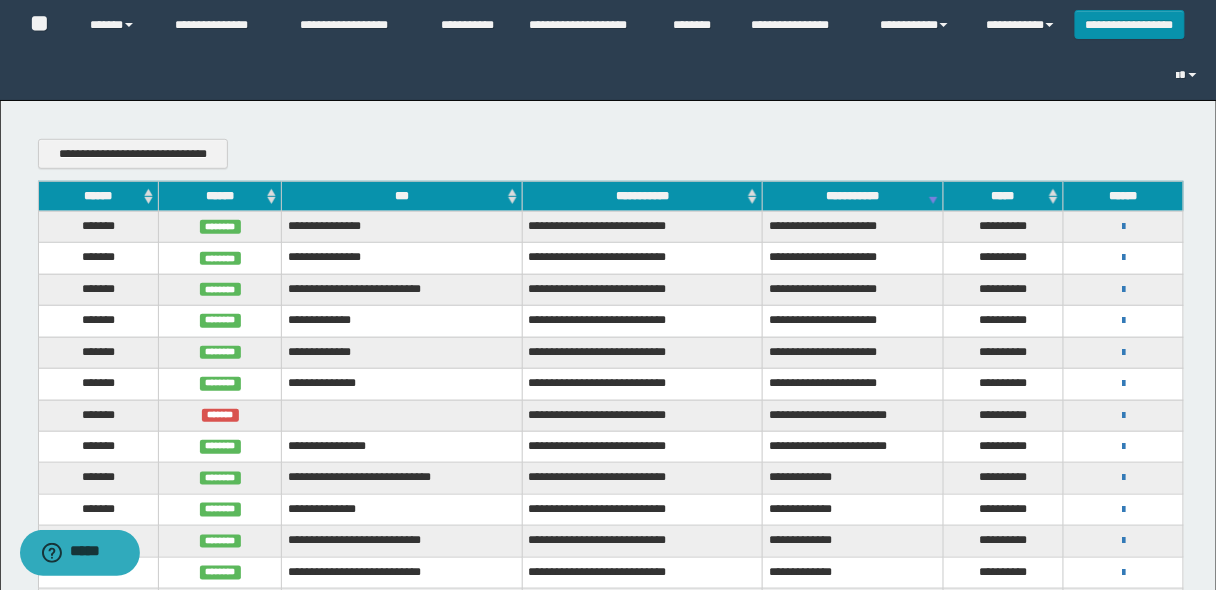click on "******" at bounding box center (98, 196) 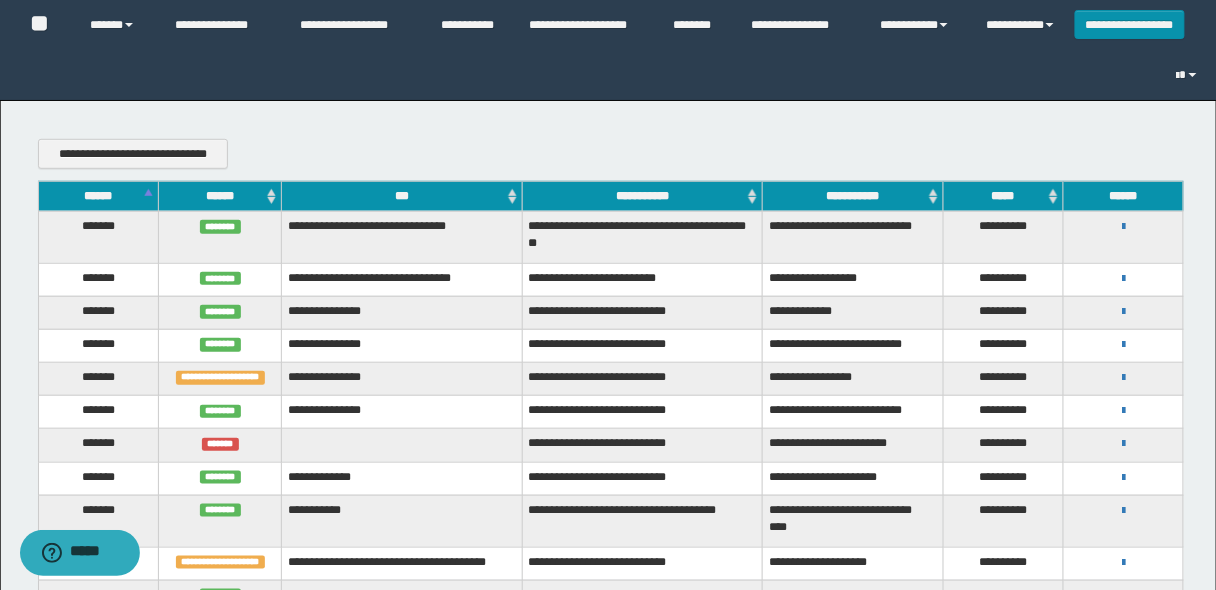 click on "******" at bounding box center [98, 196] 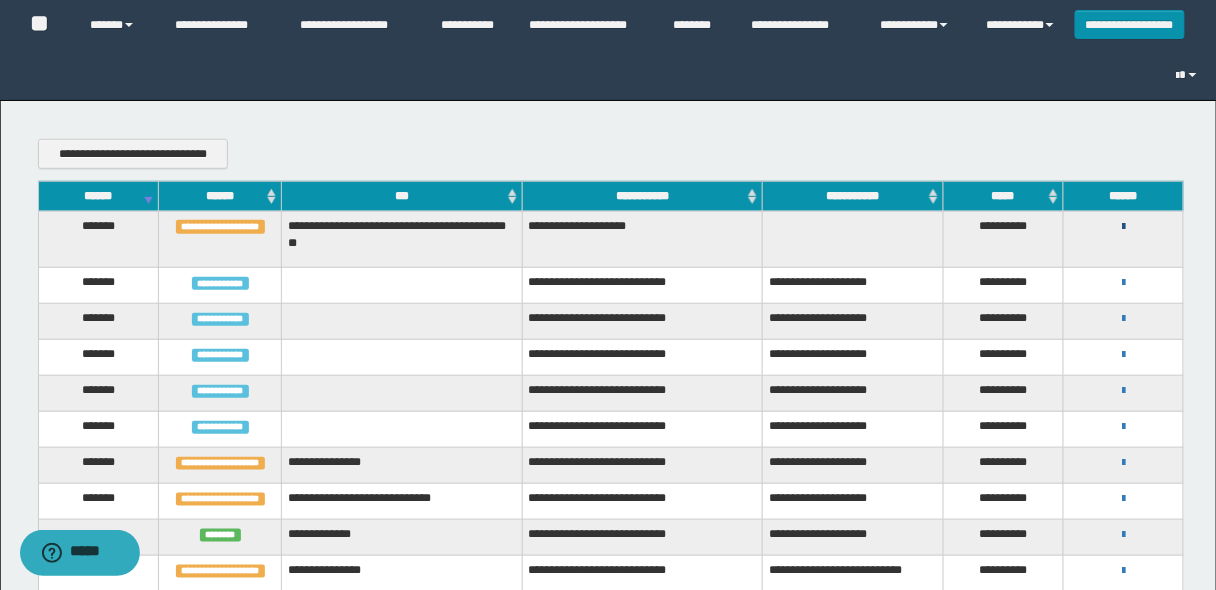 click at bounding box center [1123, 227] 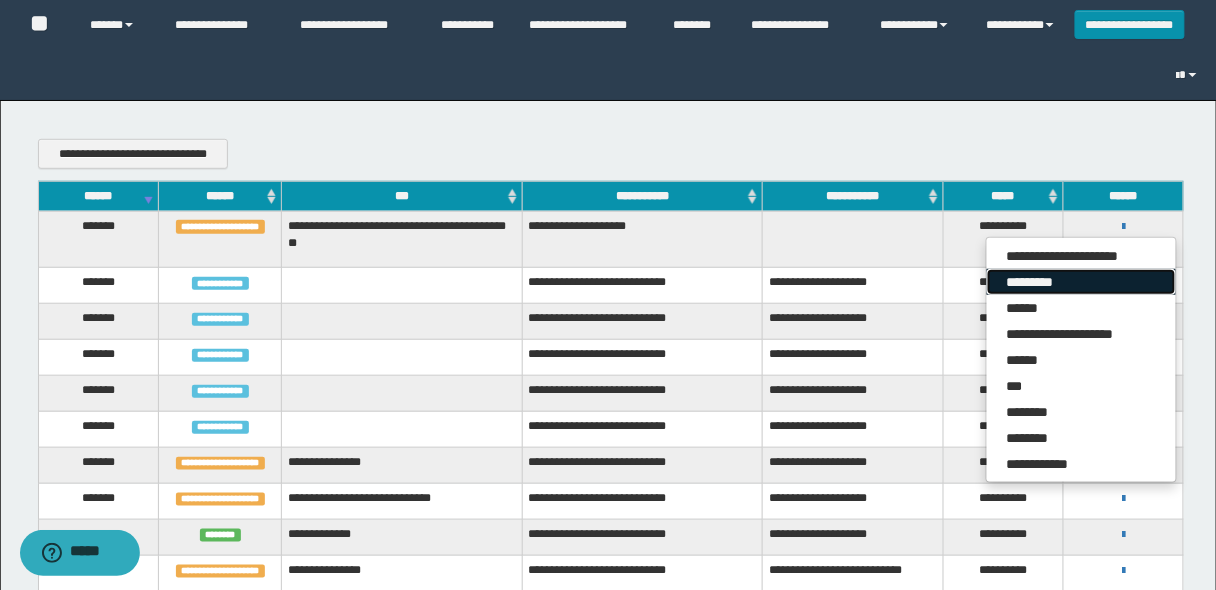 click on "*********" at bounding box center (1081, 282) 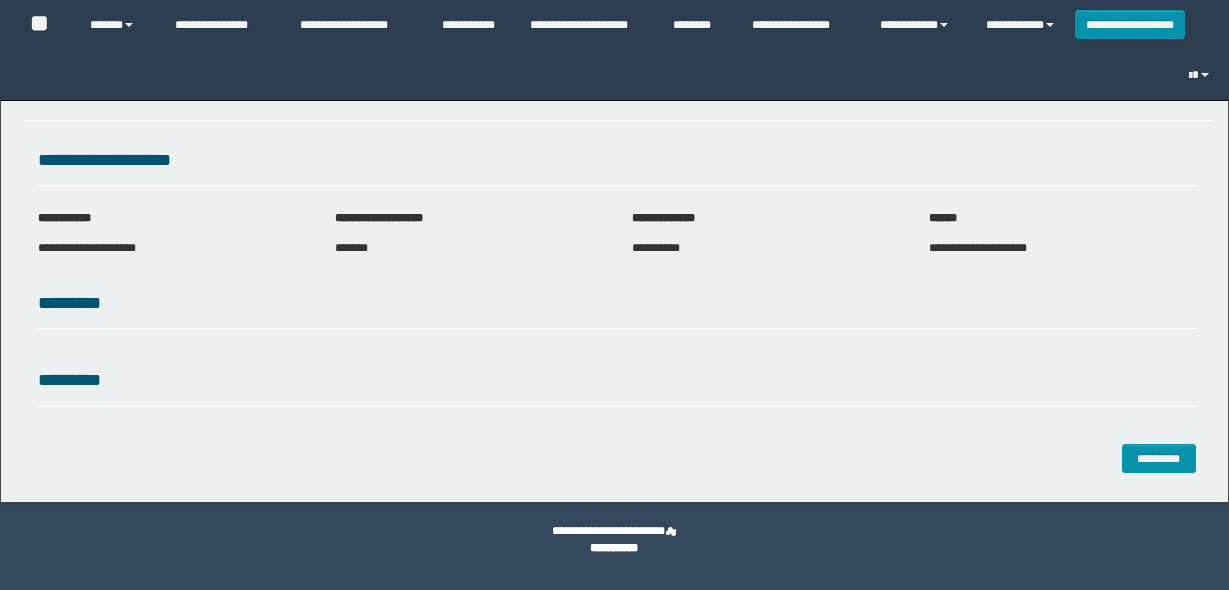 scroll, scrollTop: 0, scrollLeft: 0, axis: both 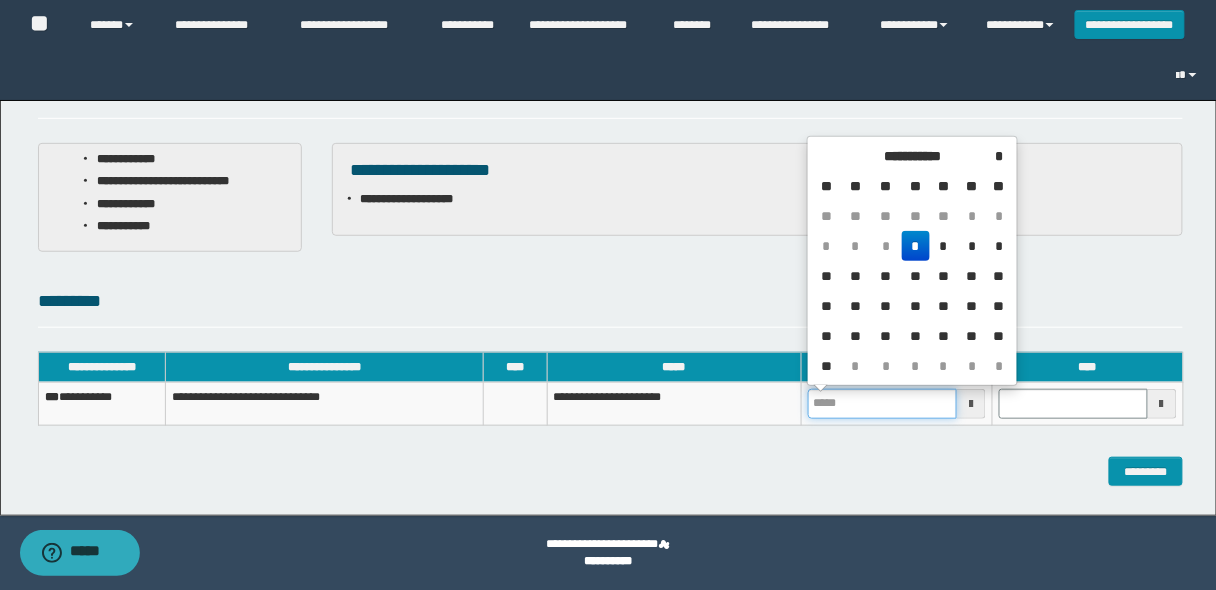 click at bounding box center (882, 404) 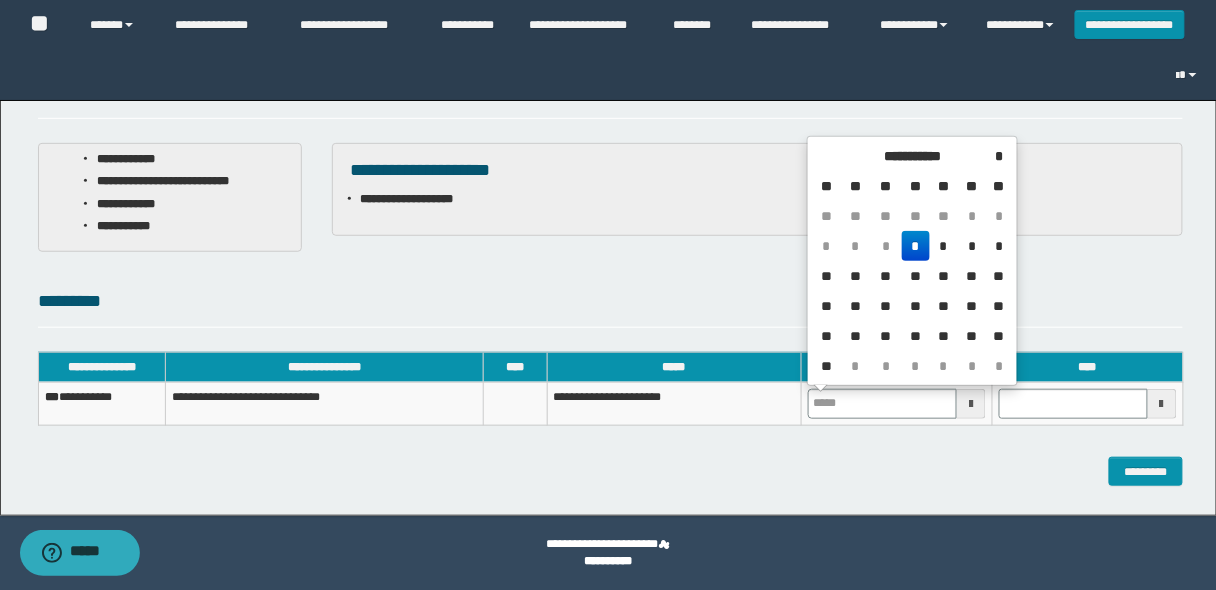 click on "*" at bounding box center (916, 246) 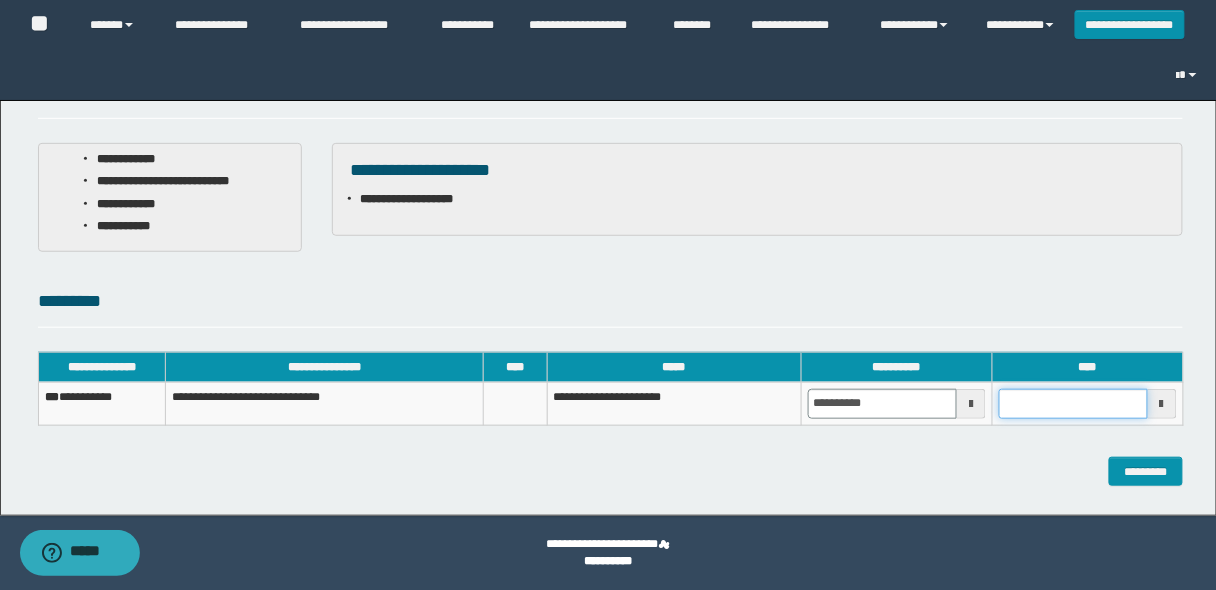 click at bounding box center (1073, 404) 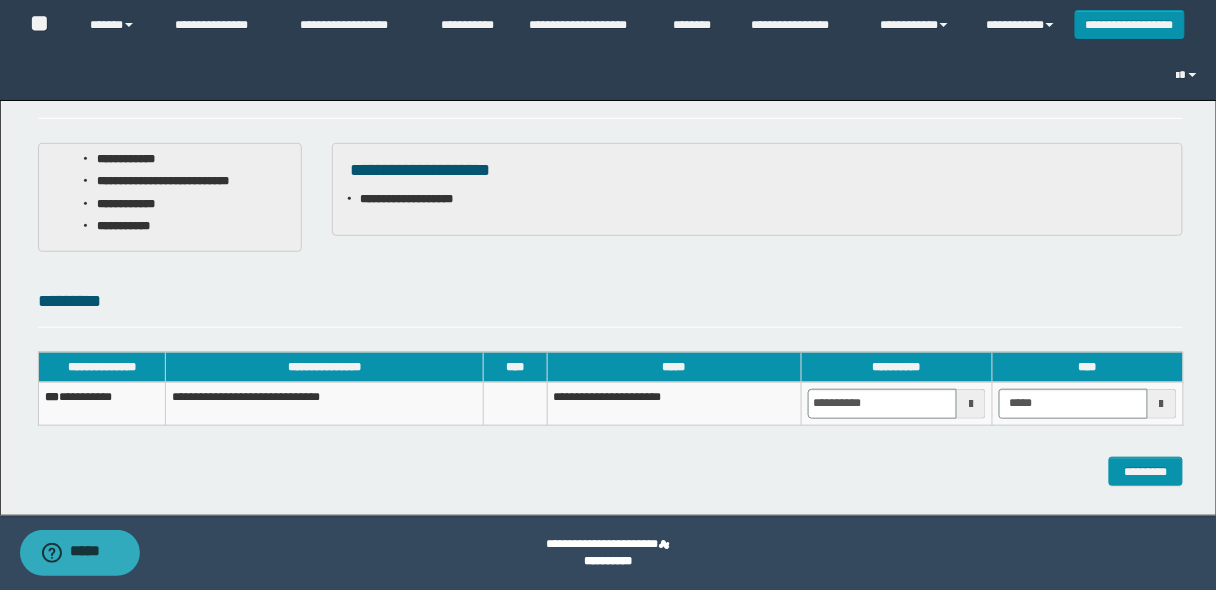 type on "*******" 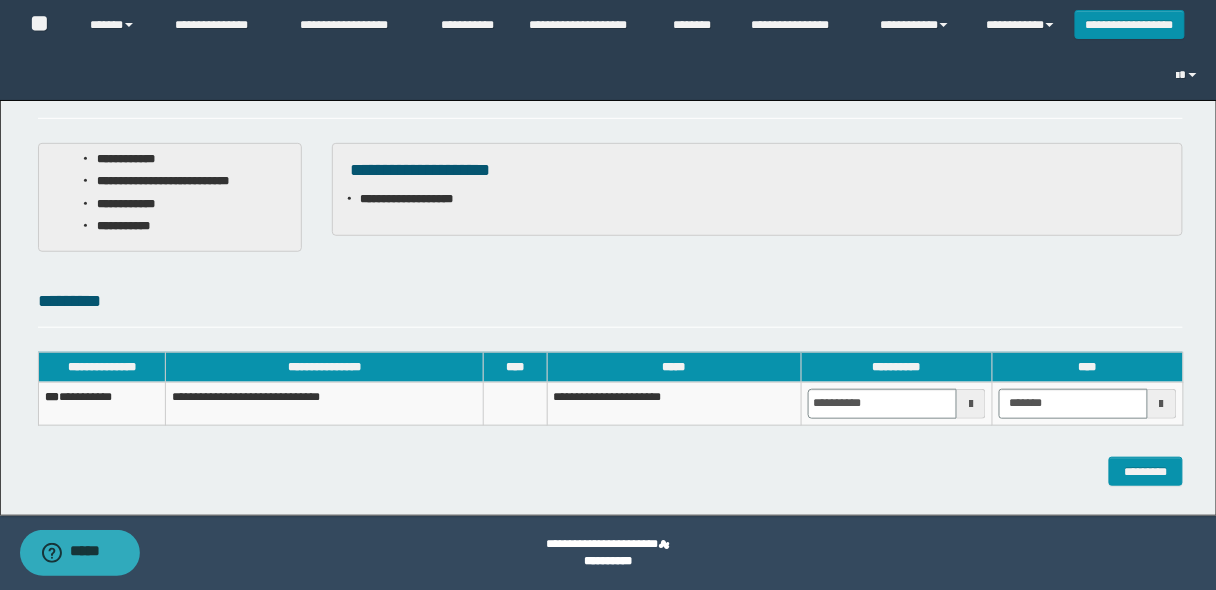 click on "*********" at bounding box center (611, 471) 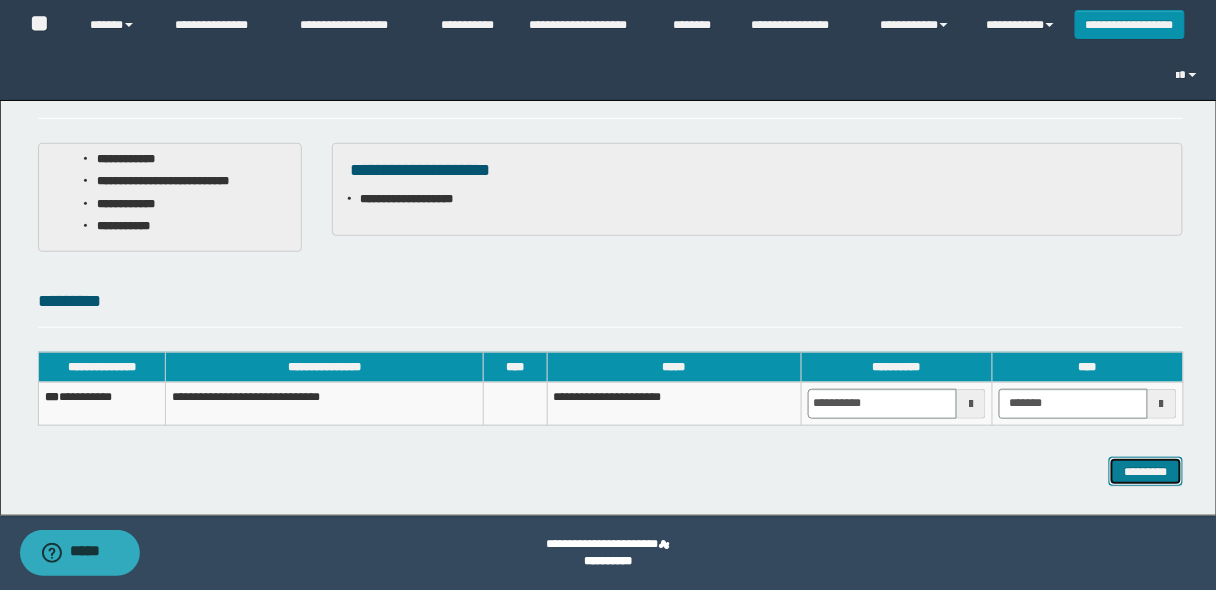 click on "*********" at bounding box center [1146, 471] 